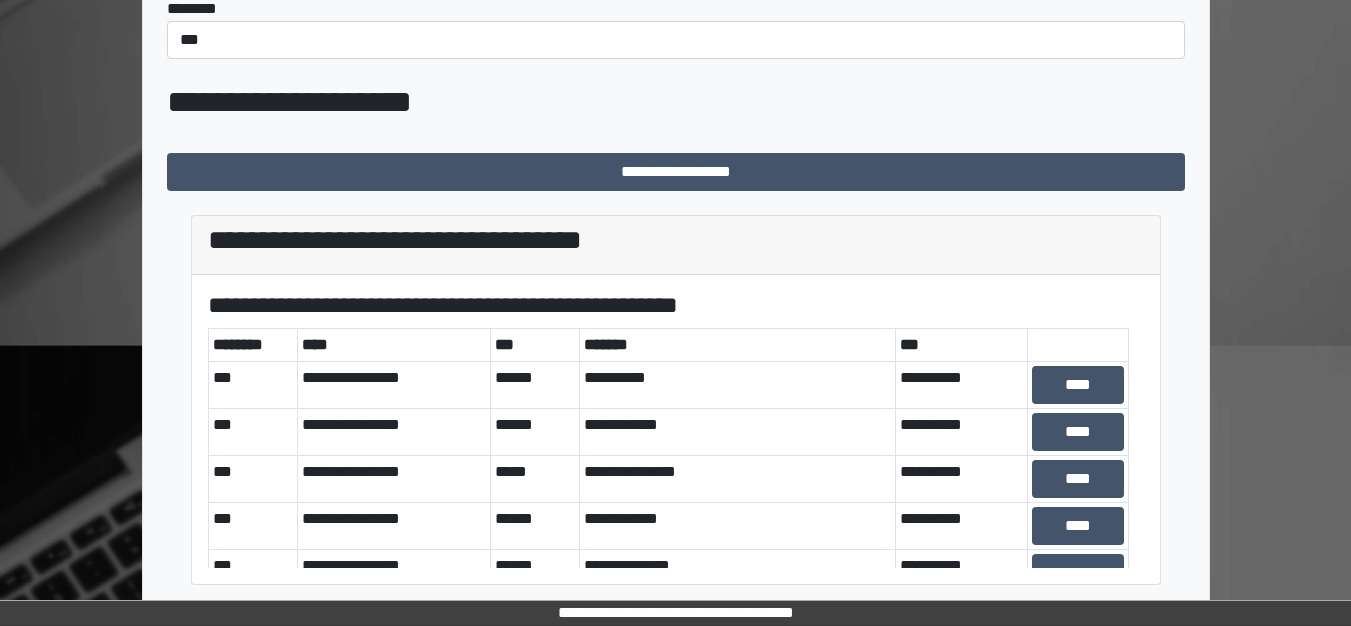 scroll, scrollTop: 0, scrollLeft: 0, axis: both 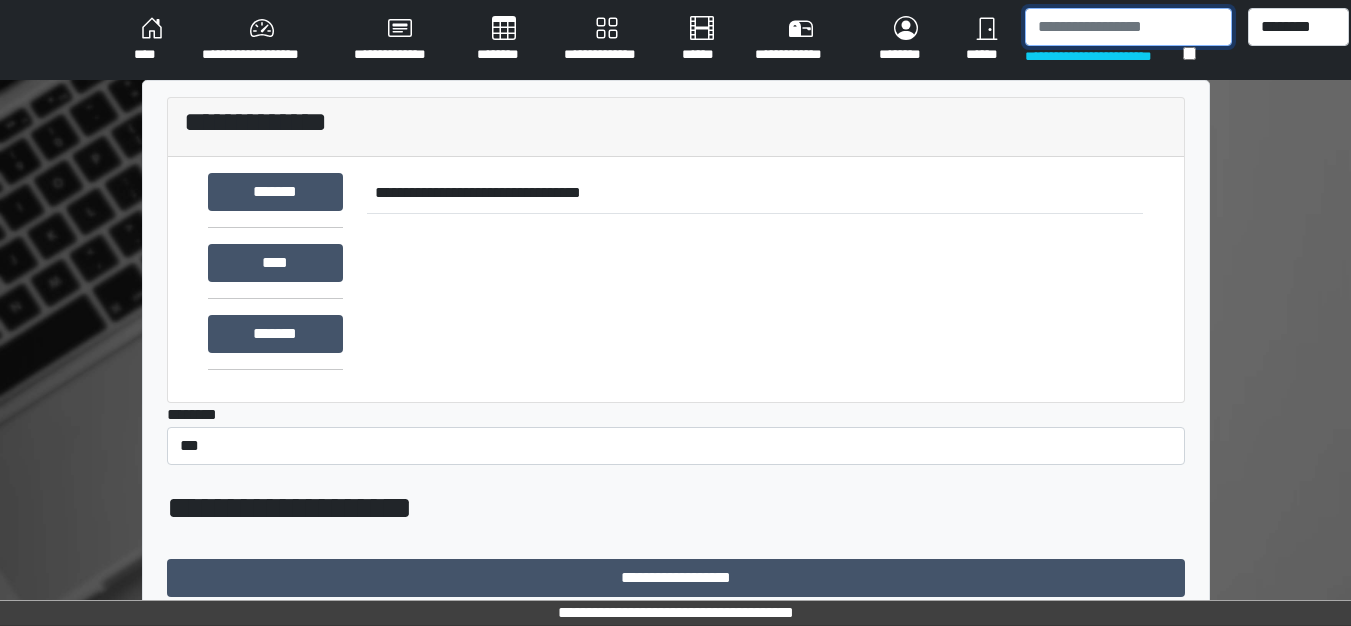 click at bounding box center (1128, 27) 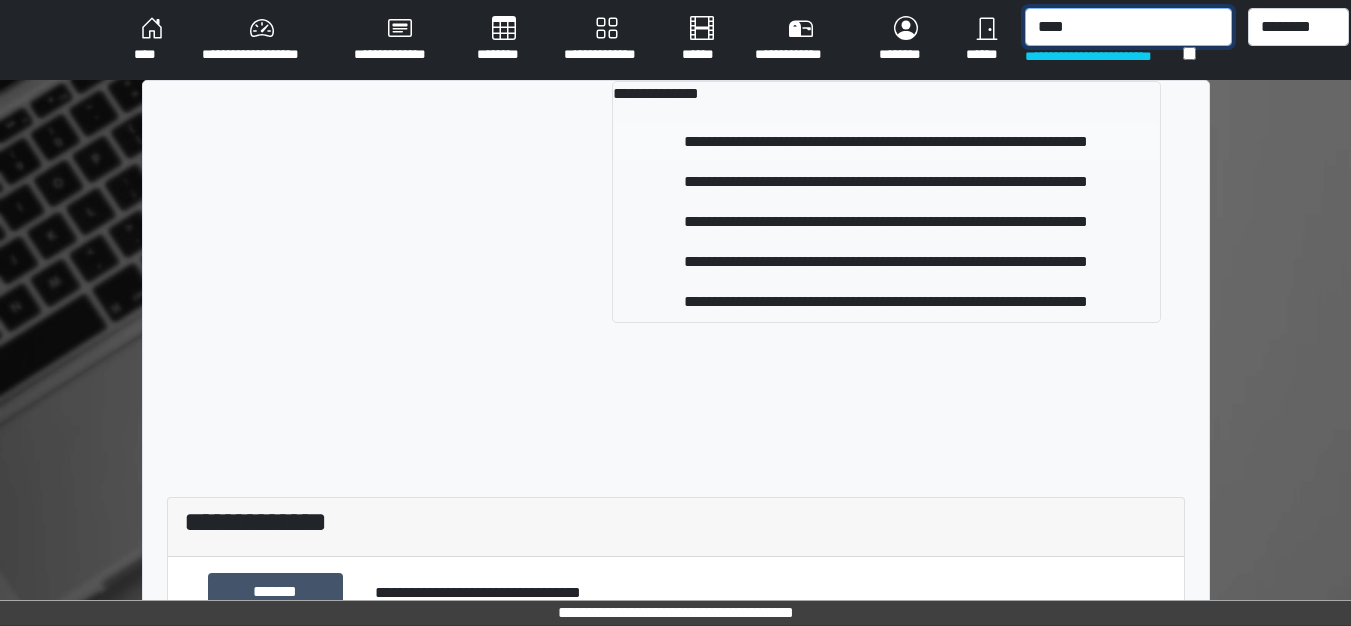 type on "****" 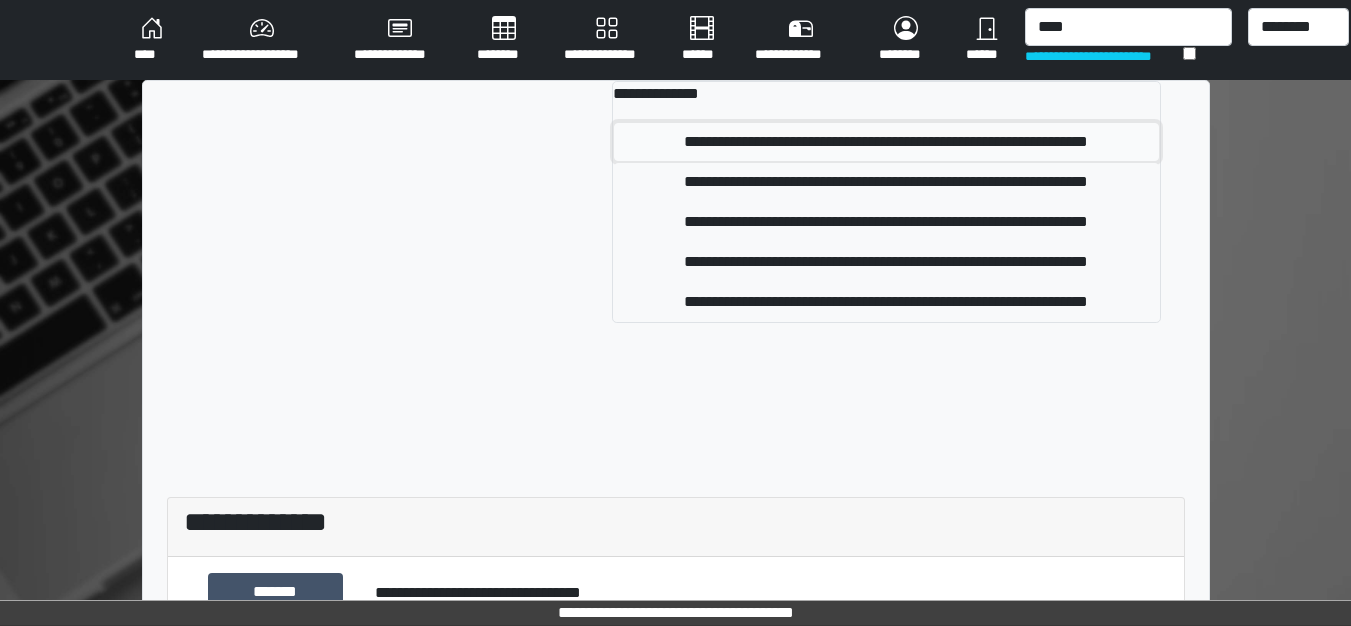 click on "**********" at bounding box center (886, 142) 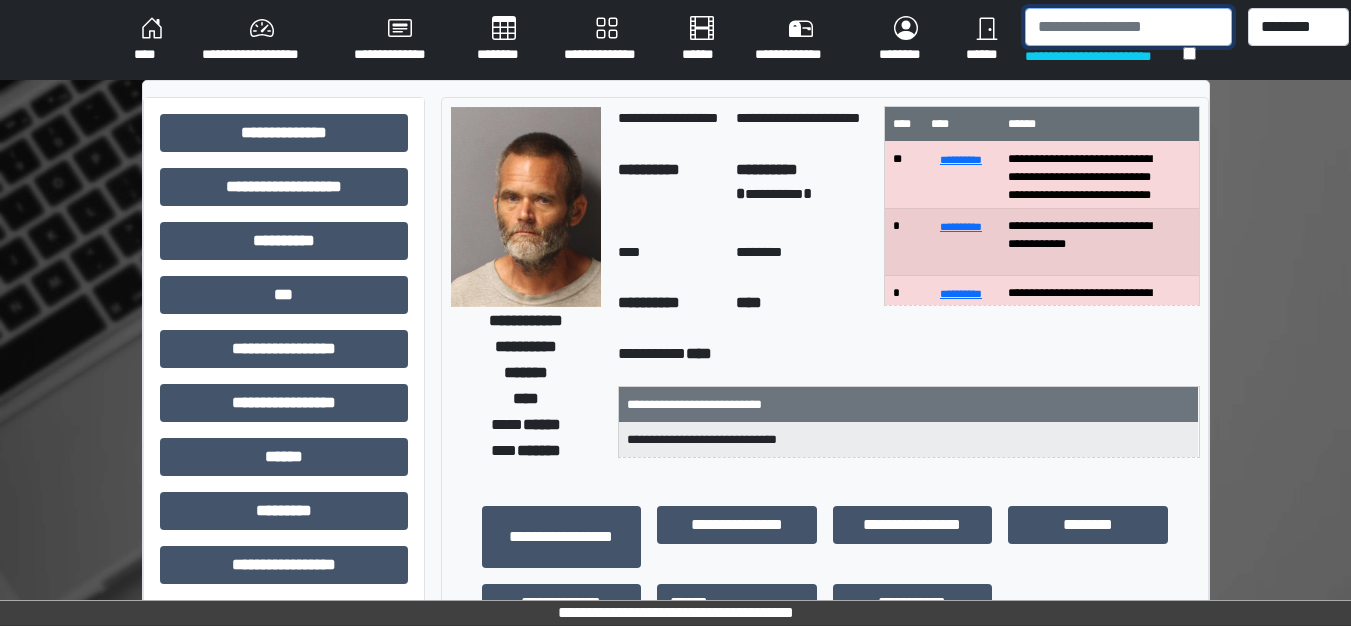 click at bounding box center (1128, 27) 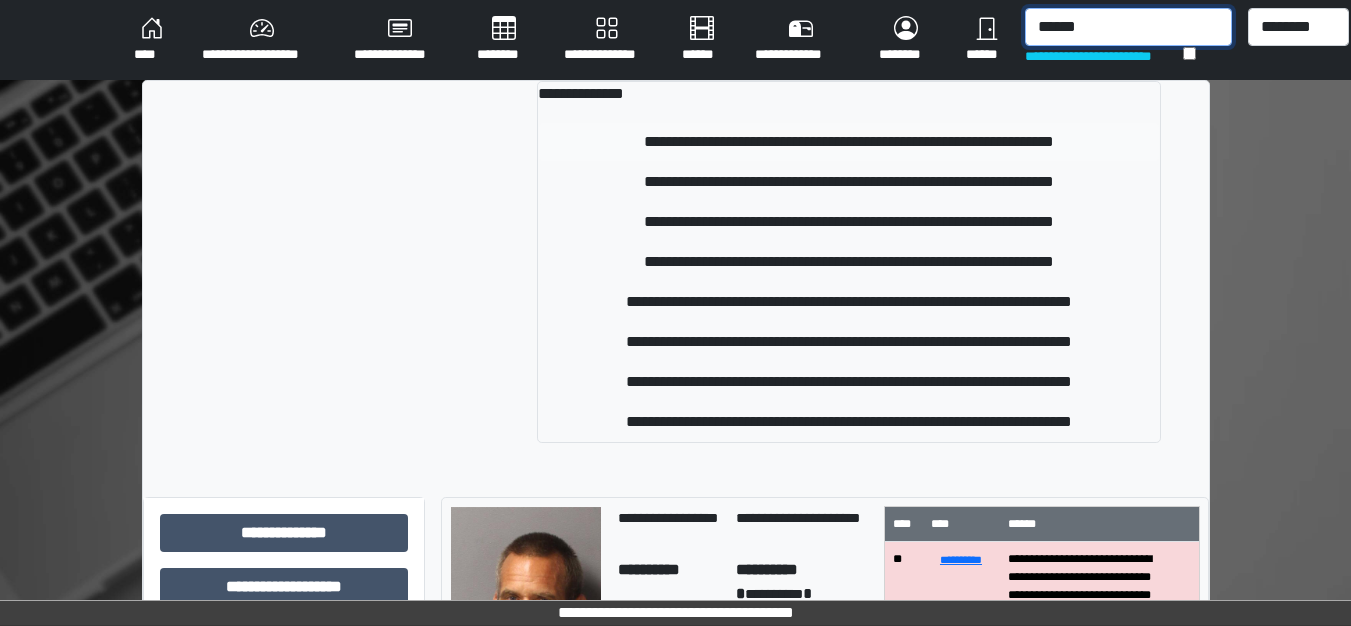 type on "******" 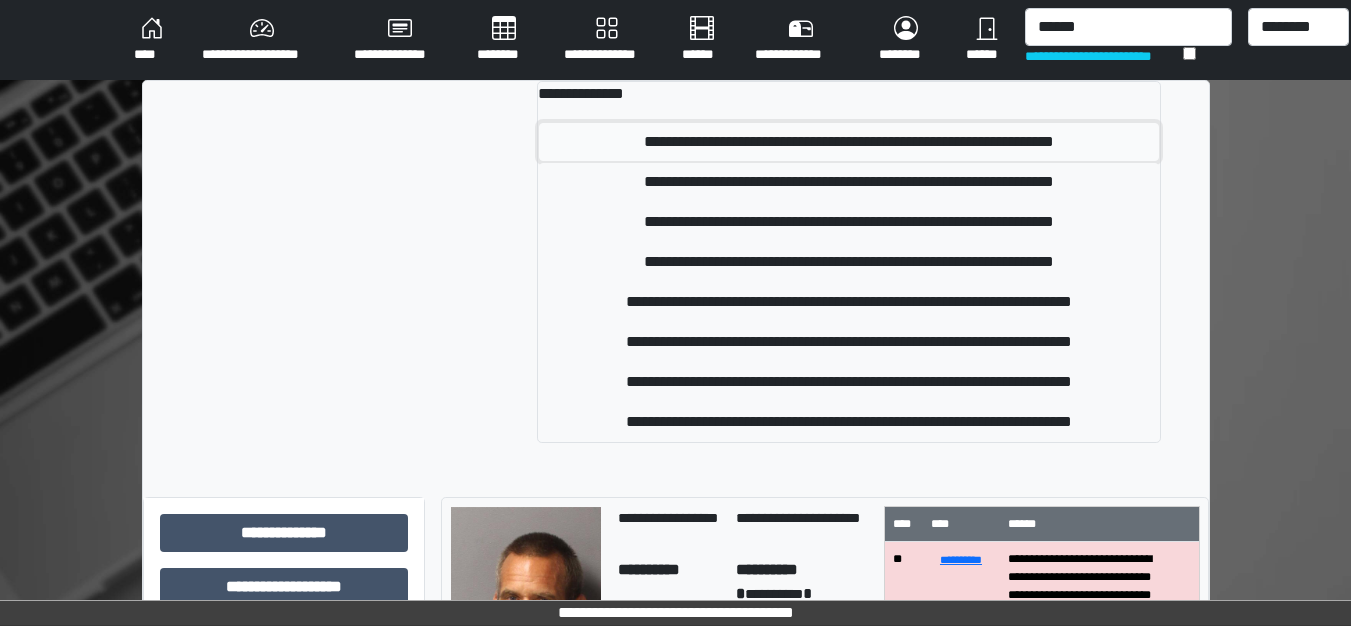 click on "**********" at bounding box center [849, 142] 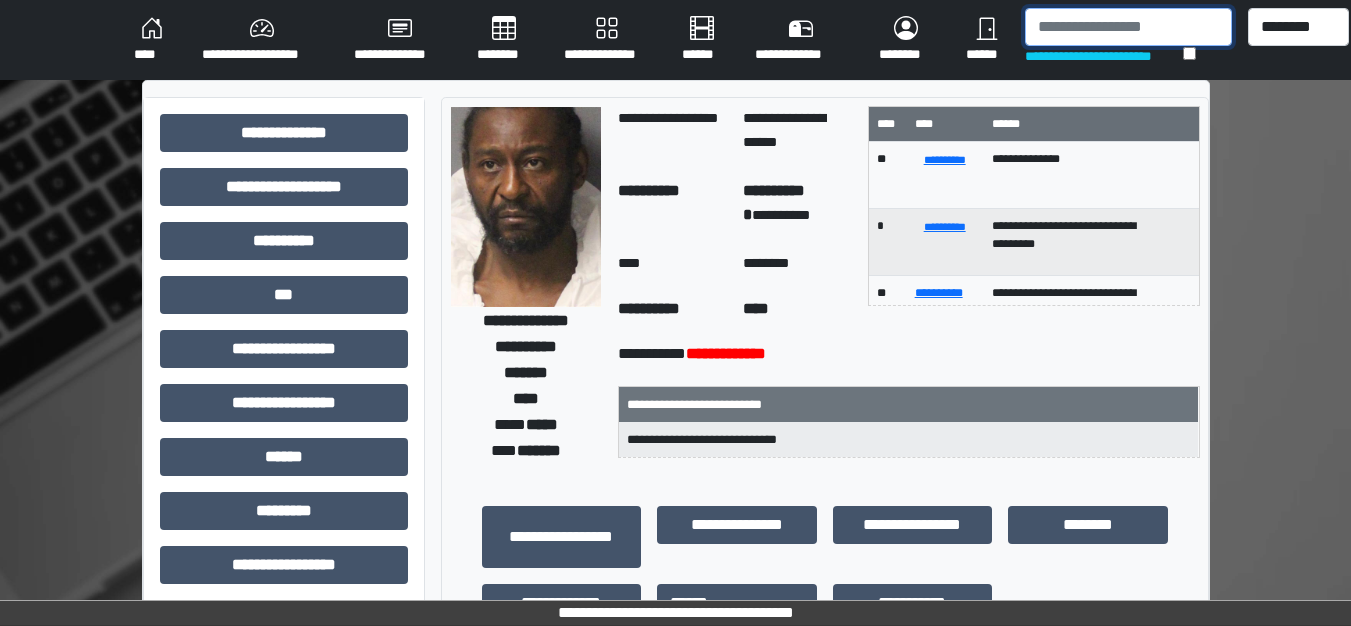 click at bounding box center (1128, 27) 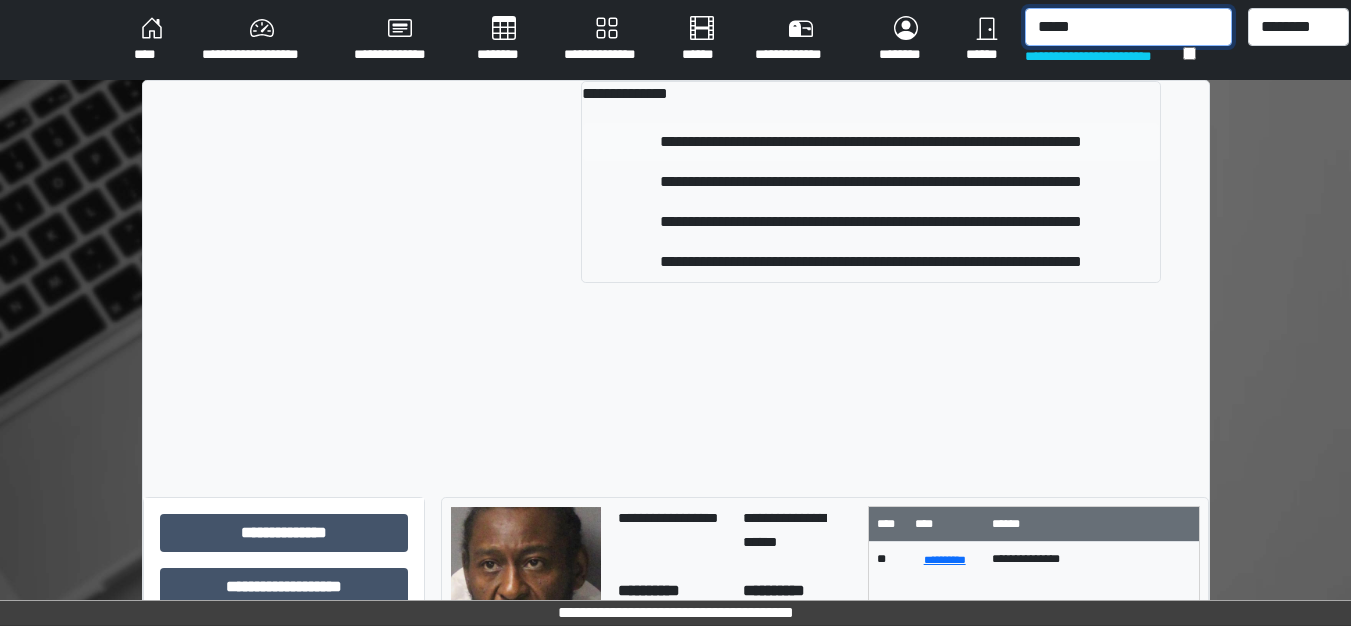 type on "*****" 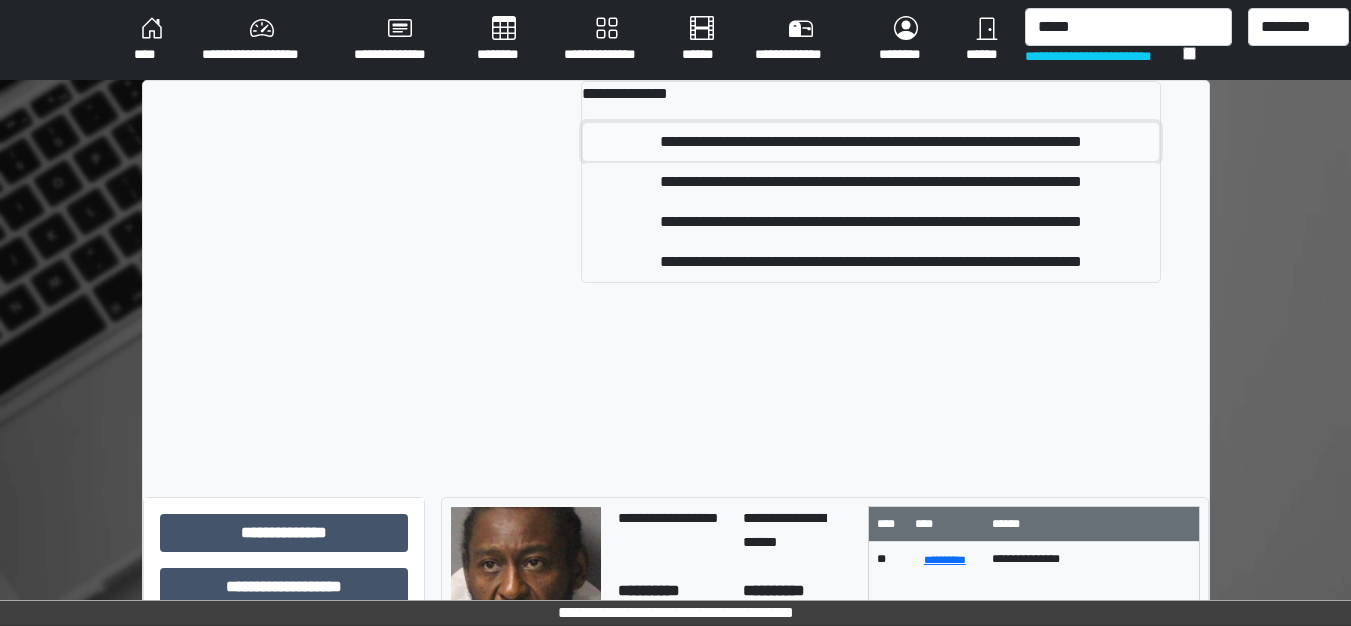 click on "**********" at bounding box center (871, 142) 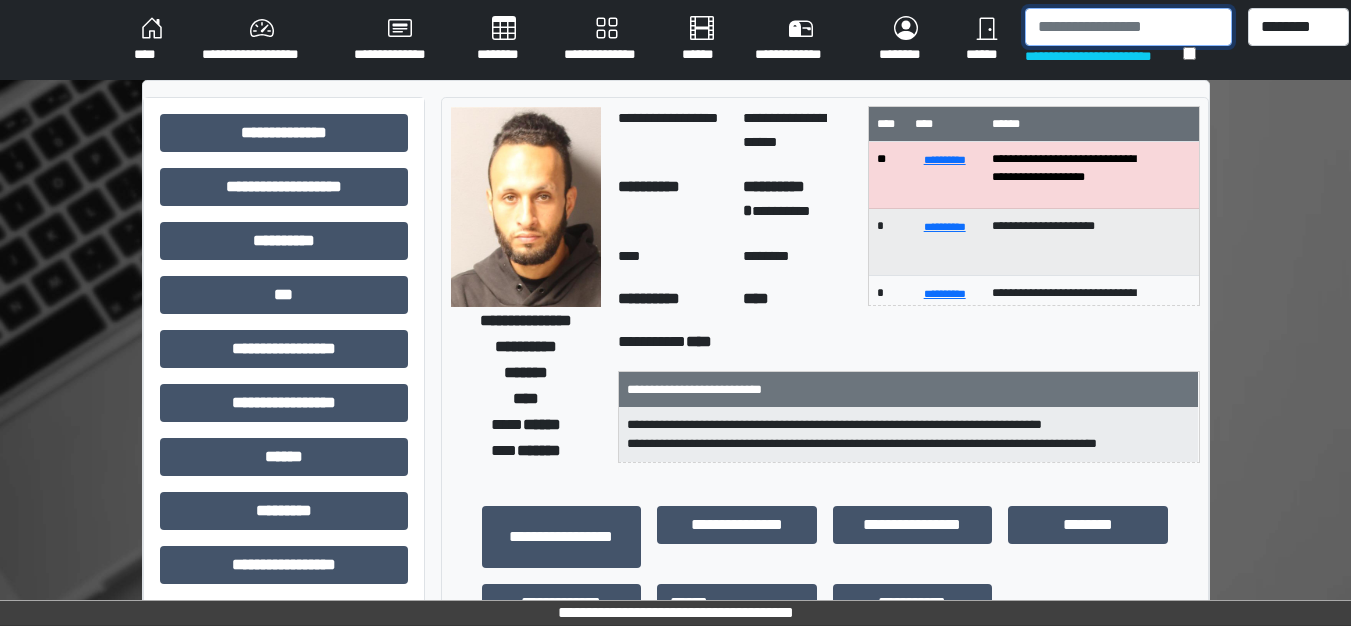 click at bounding box center [1128, 27] 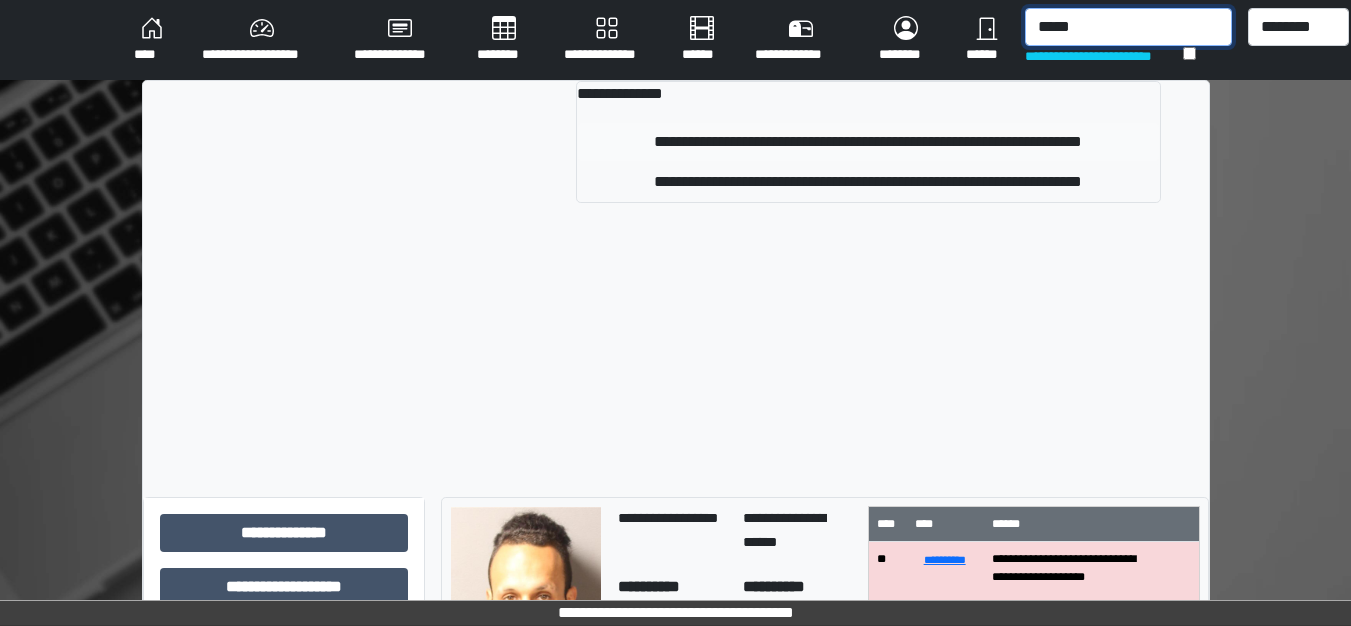 type on "*****" 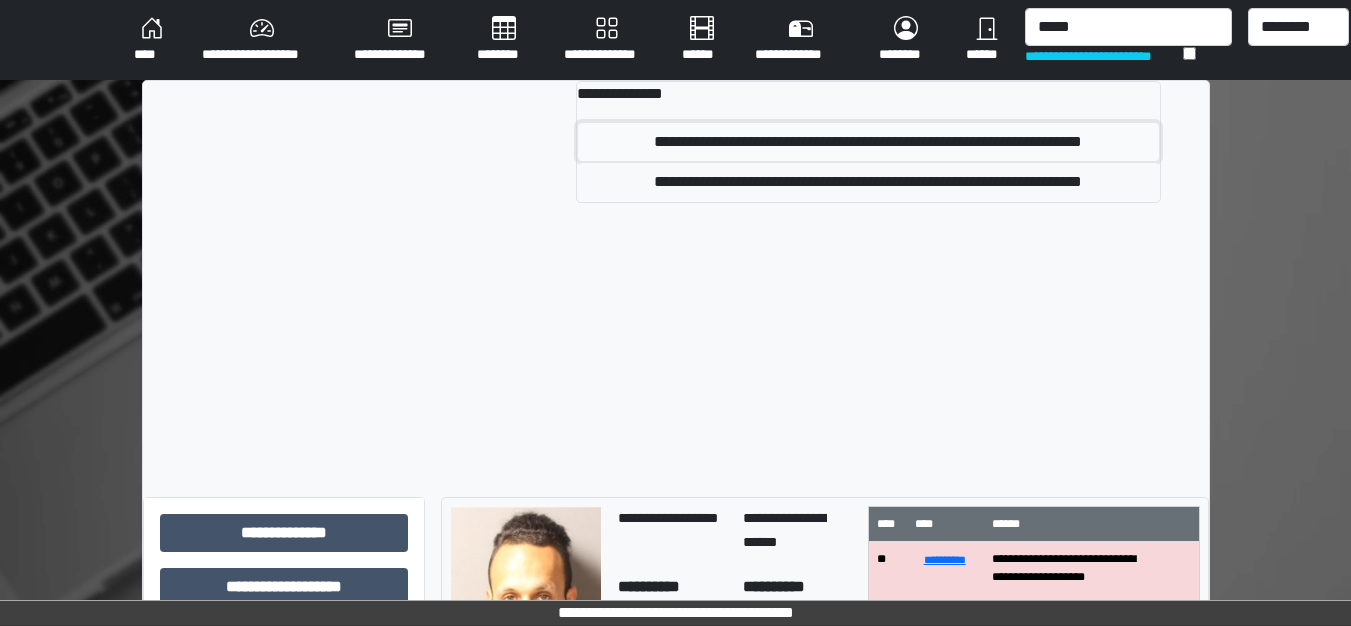 click on "**********" at bounding box center [868, 142] 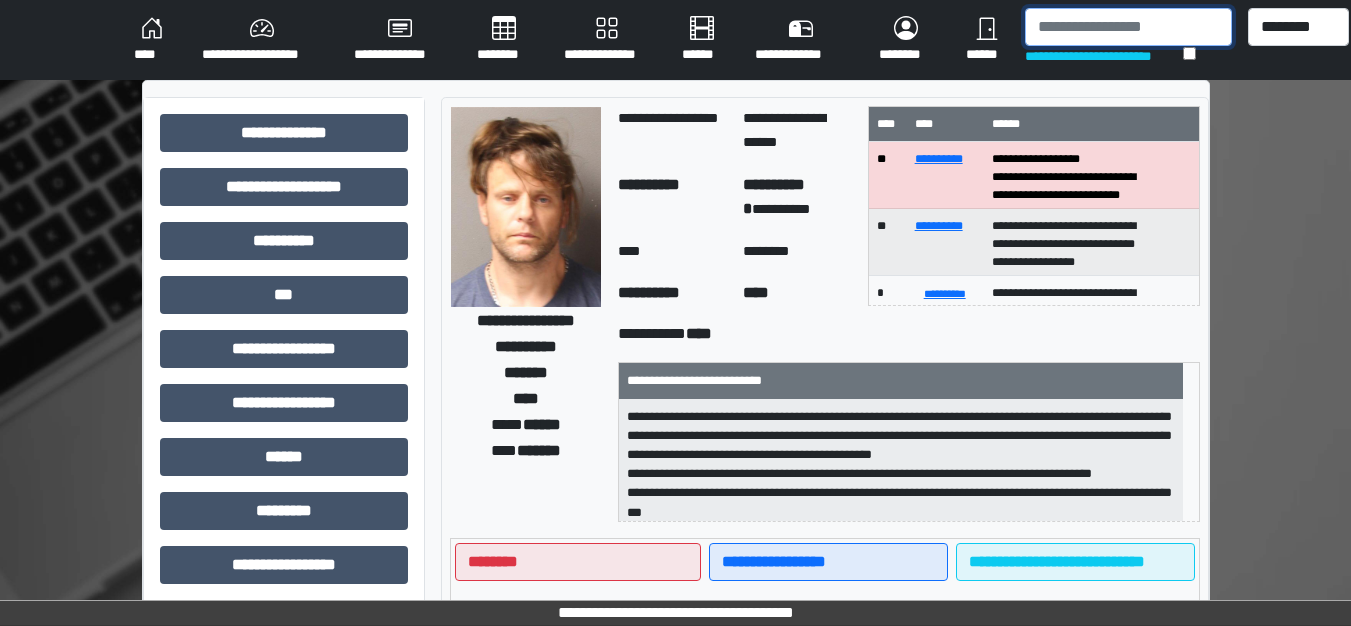 click at bounding box center (1128, 27) 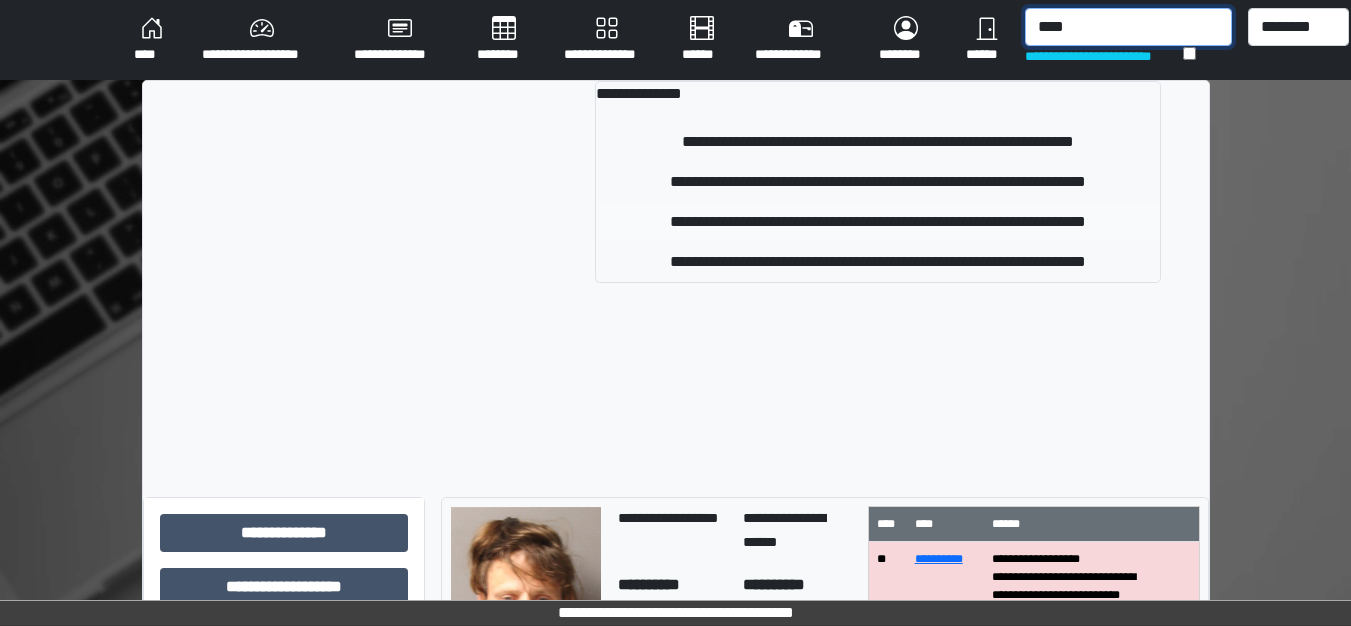 type on "****" 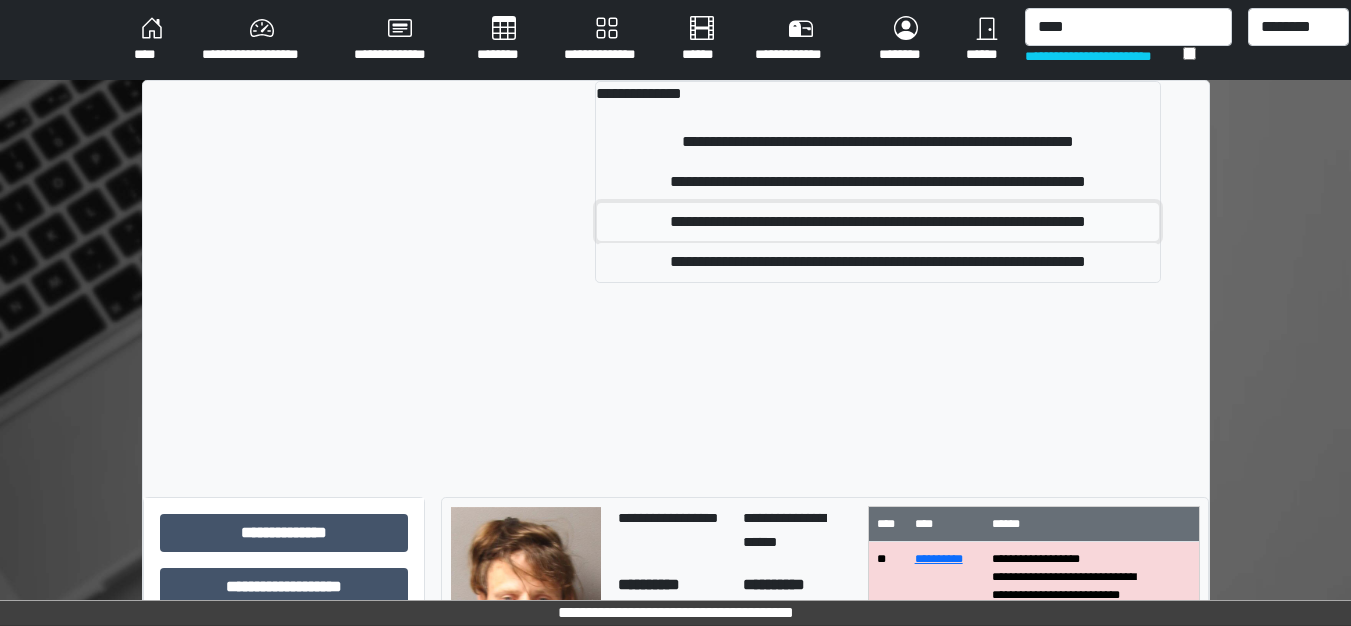 click on "**********" at bounding box center (877, 222) 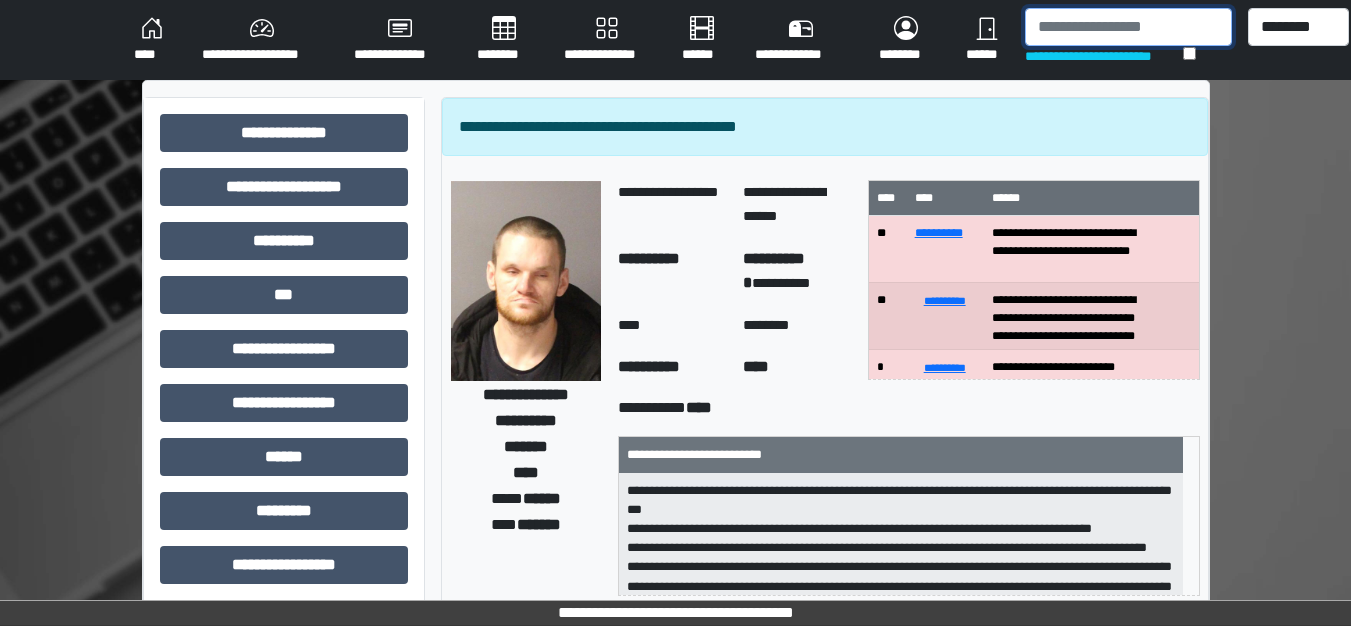 click at bounding box center [1128, 27] 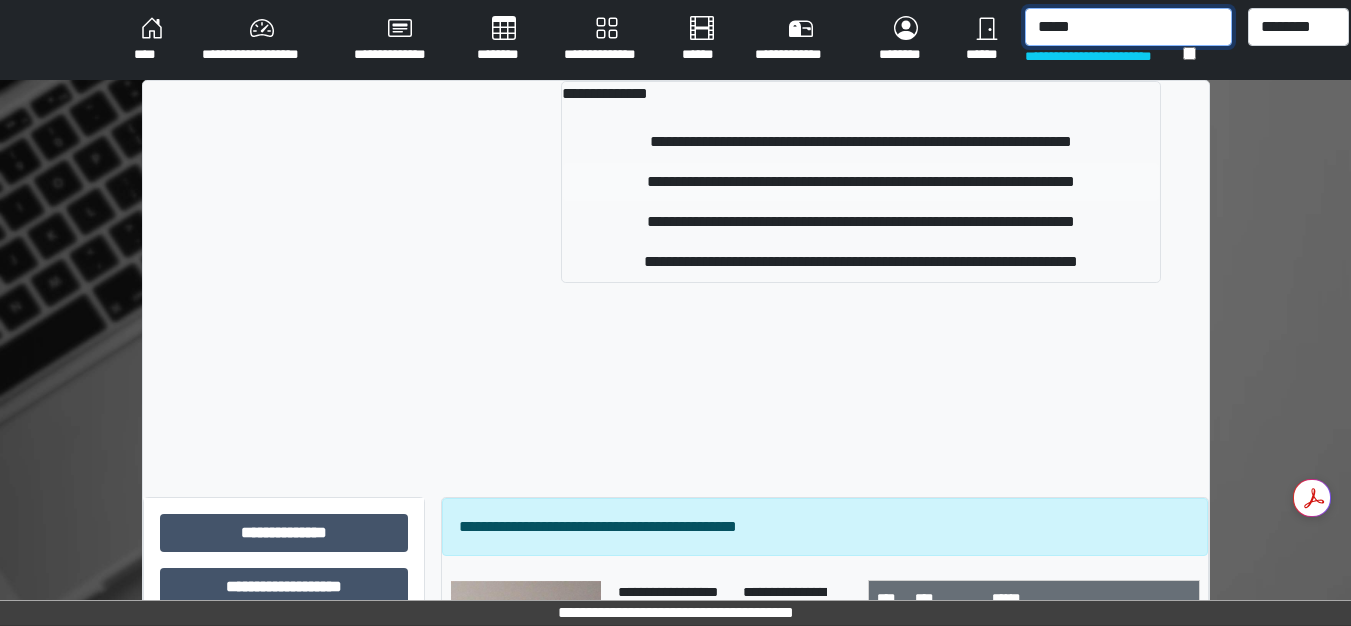 type on "*****" 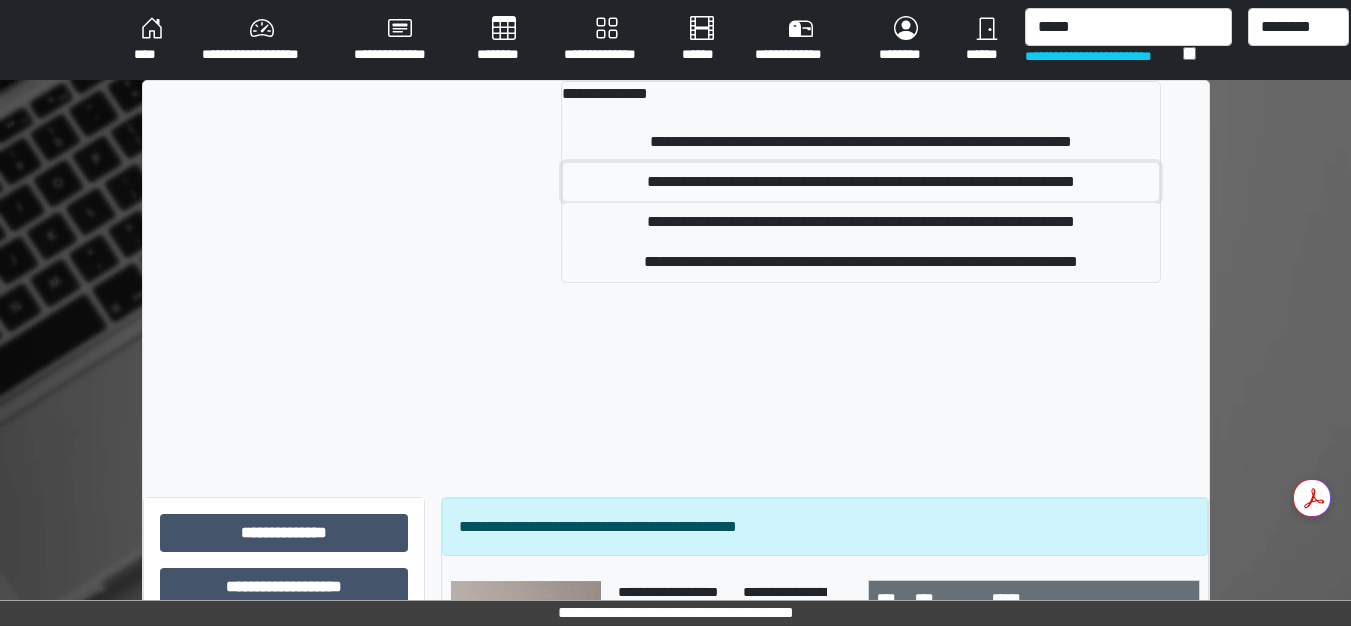 click on "**********" at bounding box center [860, 182] 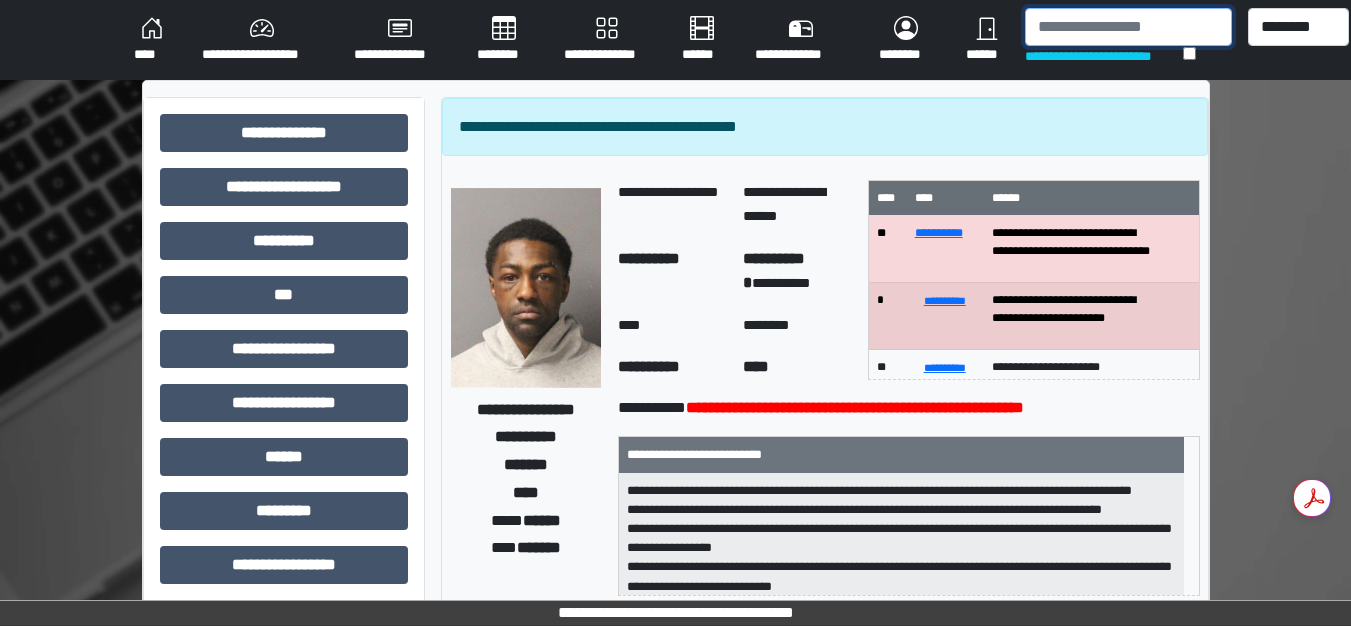 drag, startPoint x: 1129, startPoint y: 39, endPoint x: 1126, endPoint y: 26, distance: 13.341664 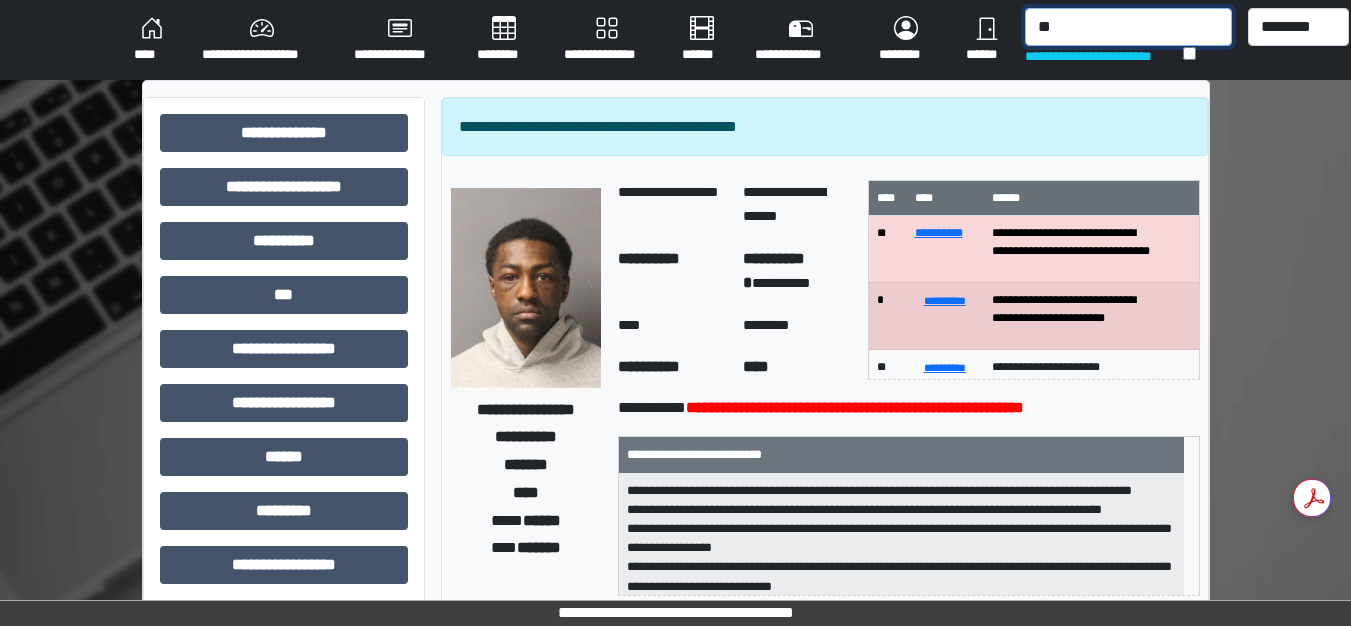 type on "*" 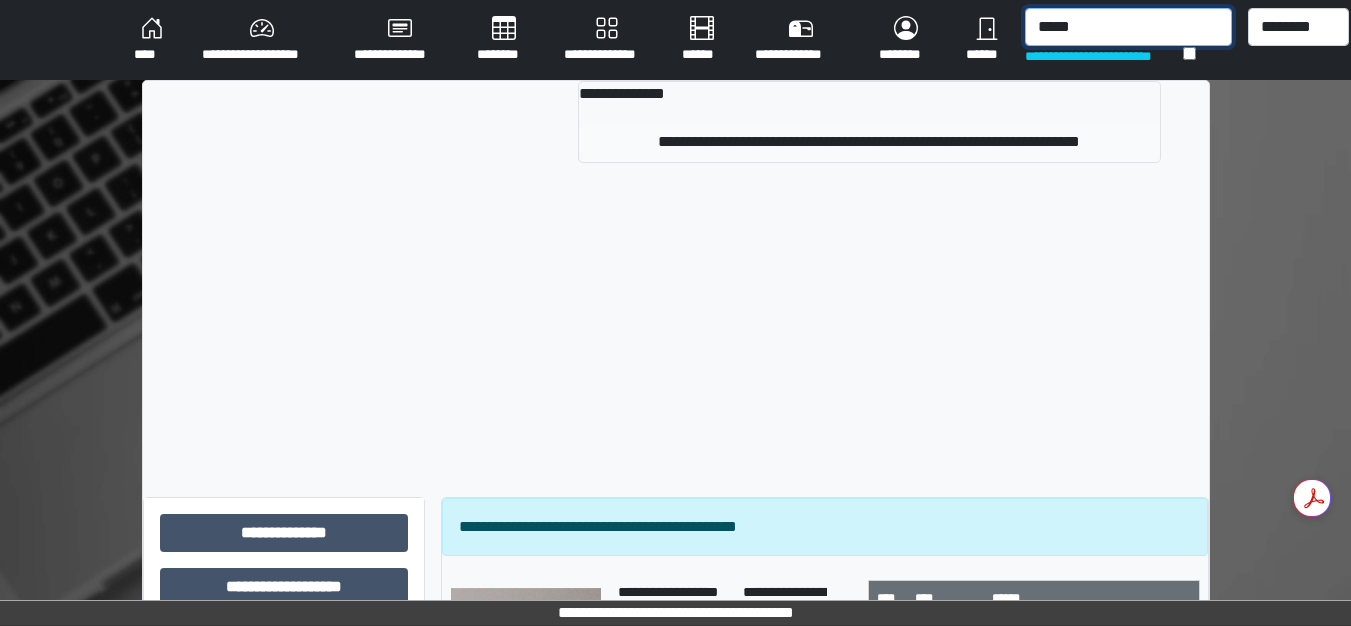 type on "*****" 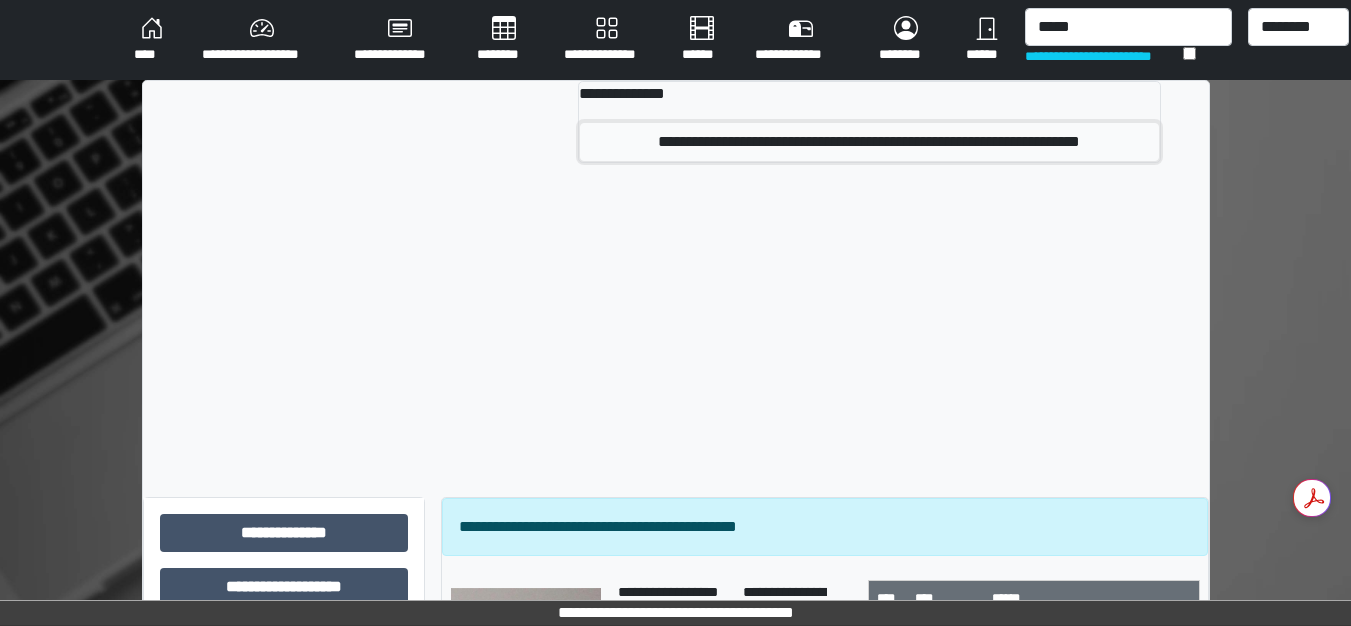 click on "**********" at bounding box center [869, 142] 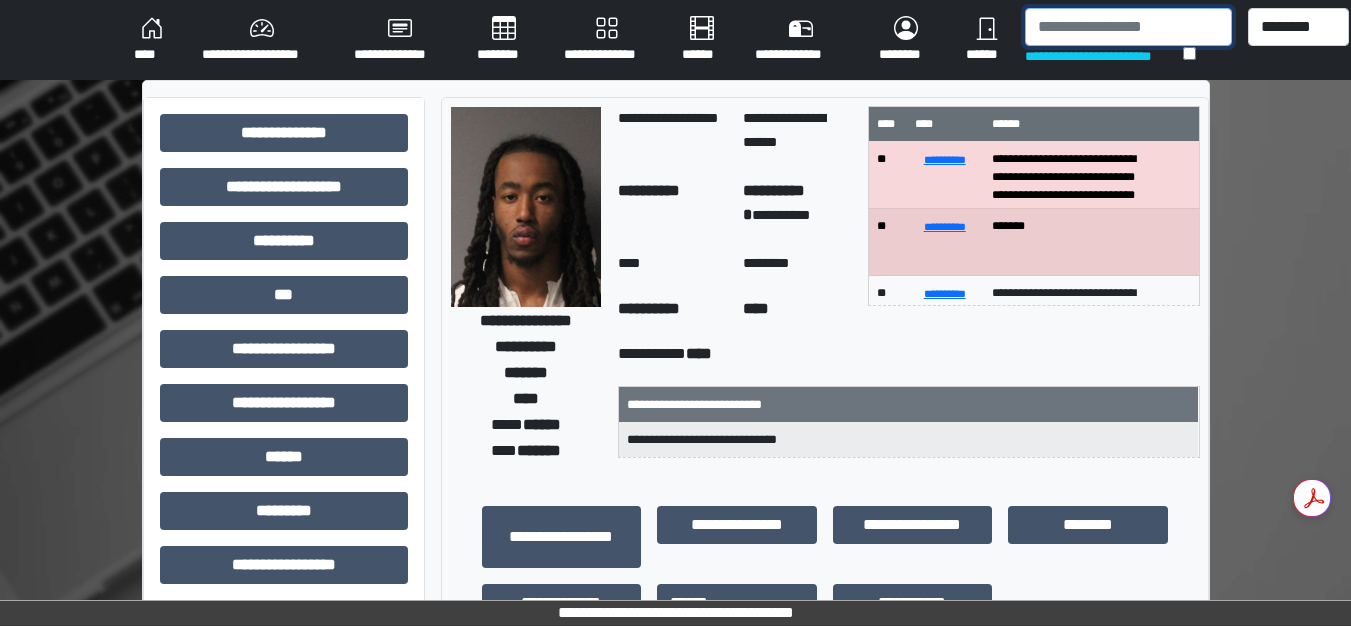 click at bounding box center [1128, 27] 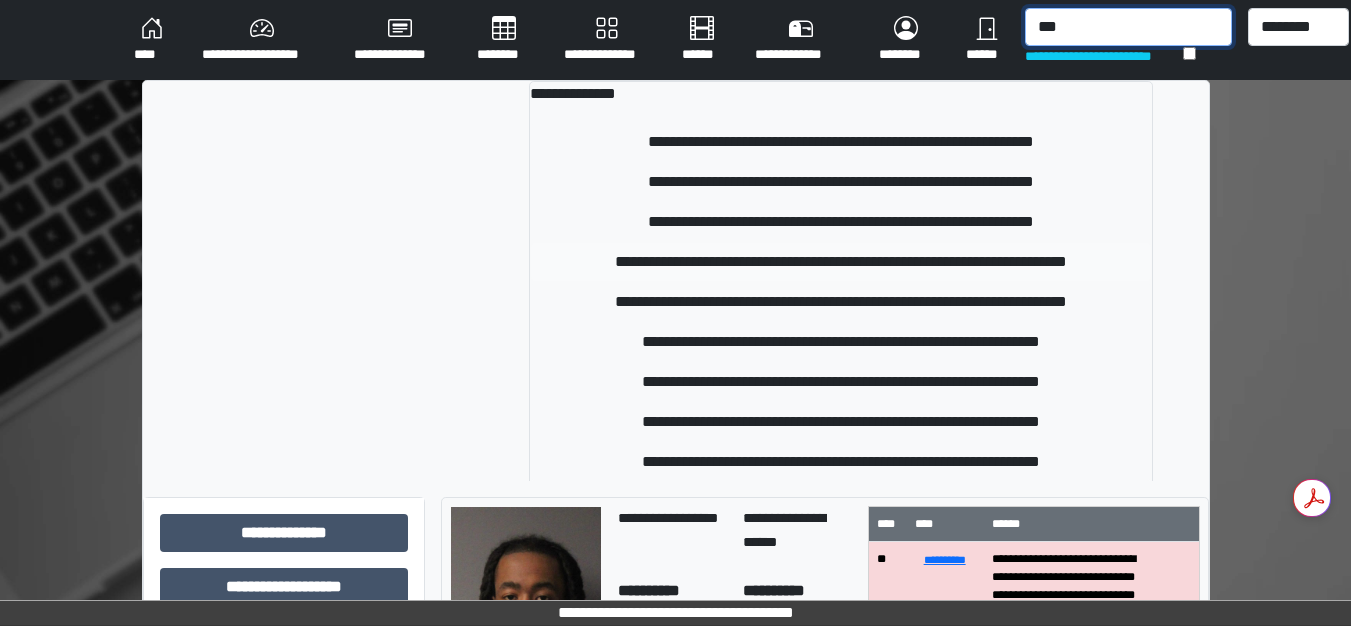 type on "***" 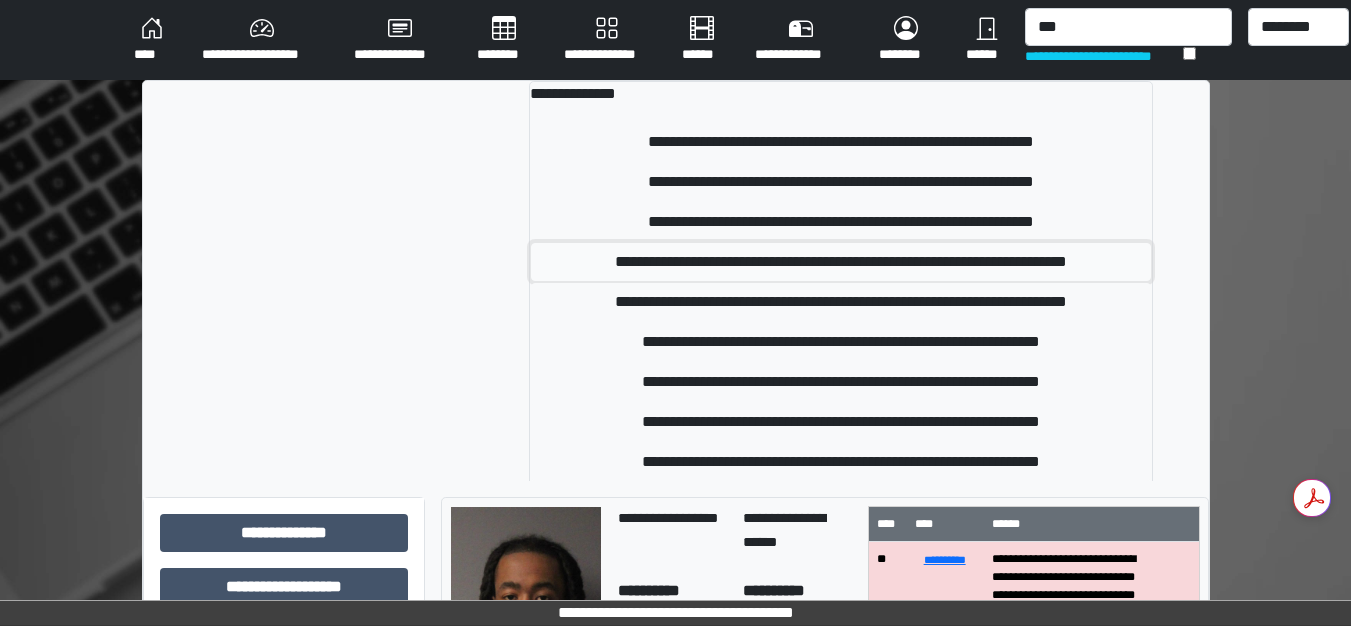 click on "**********" at bounding box center [841, 262] 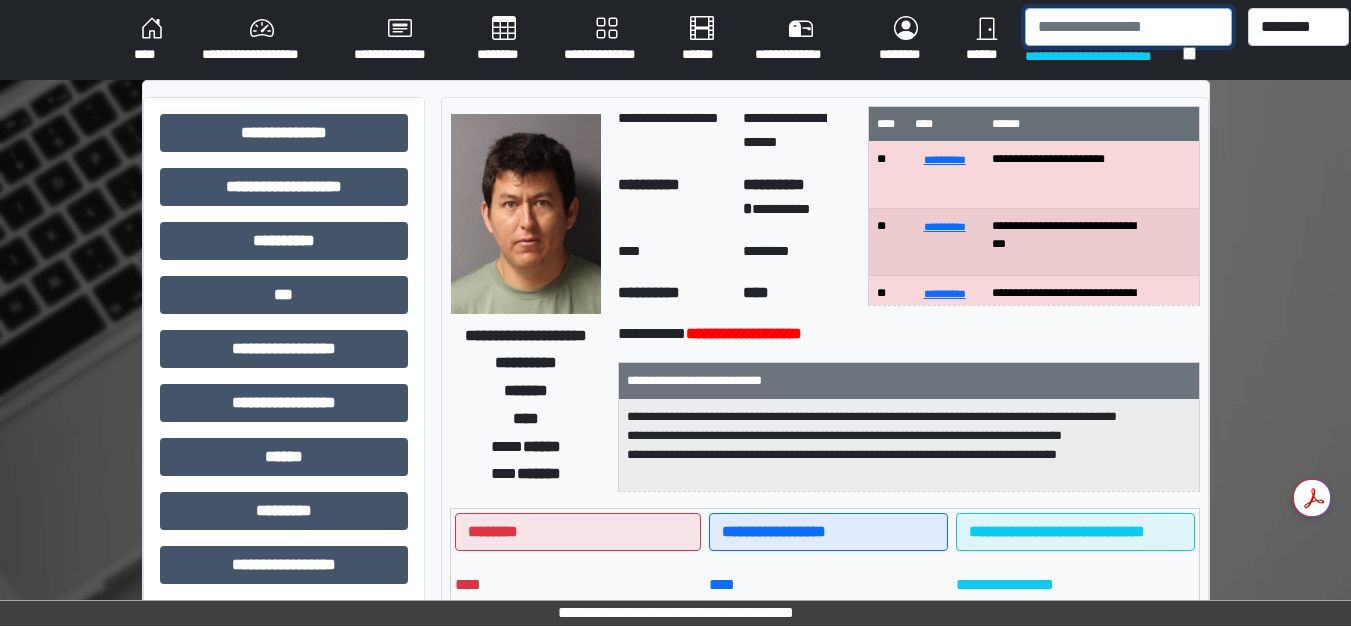 click at bounding box center (1128, 27) 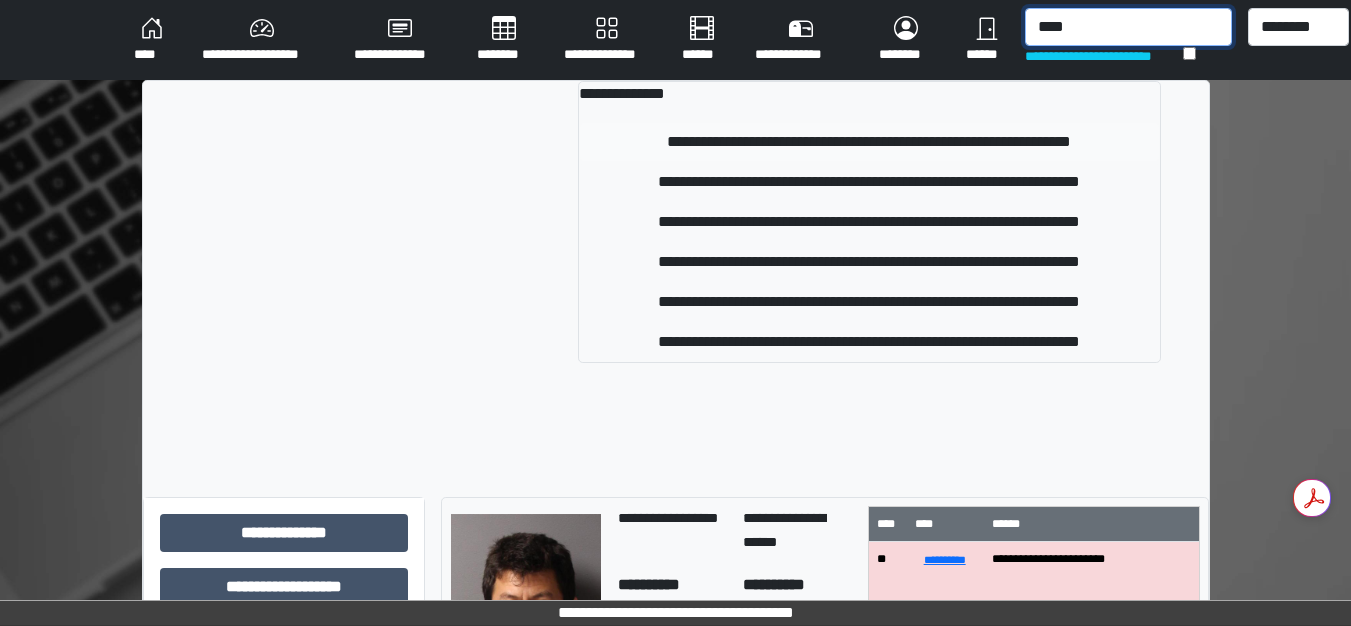 type on "****" 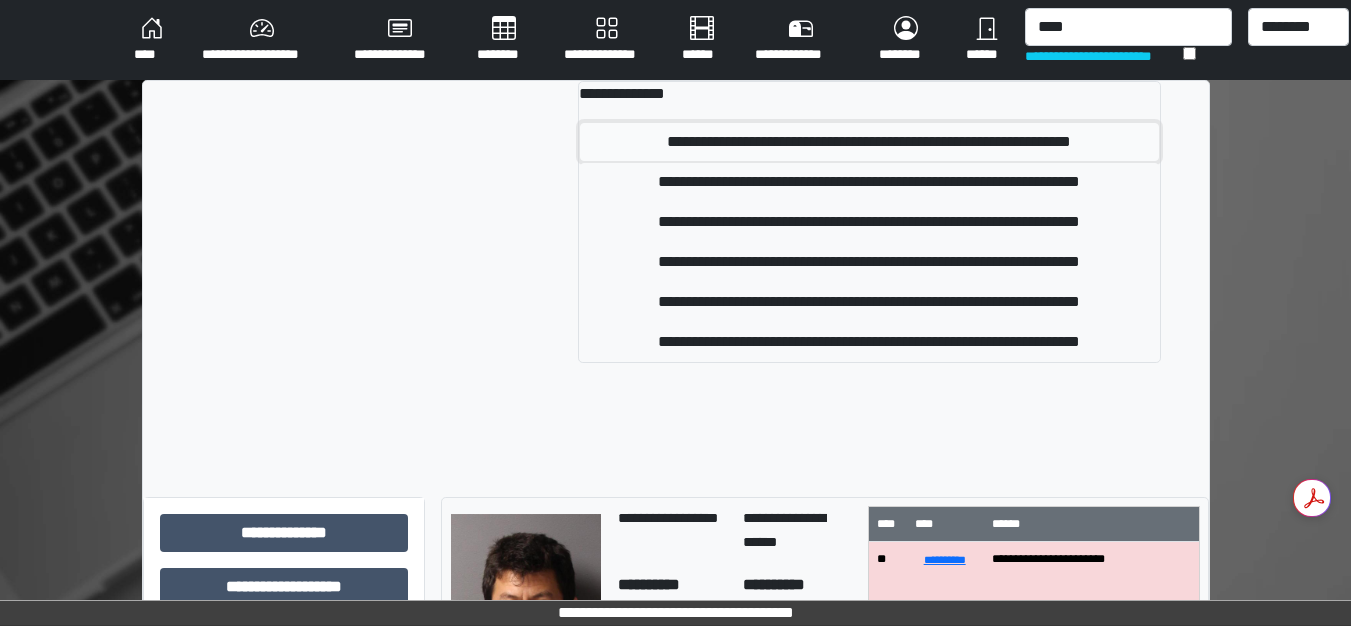 click on "**********" at bounding box center [869, 142] 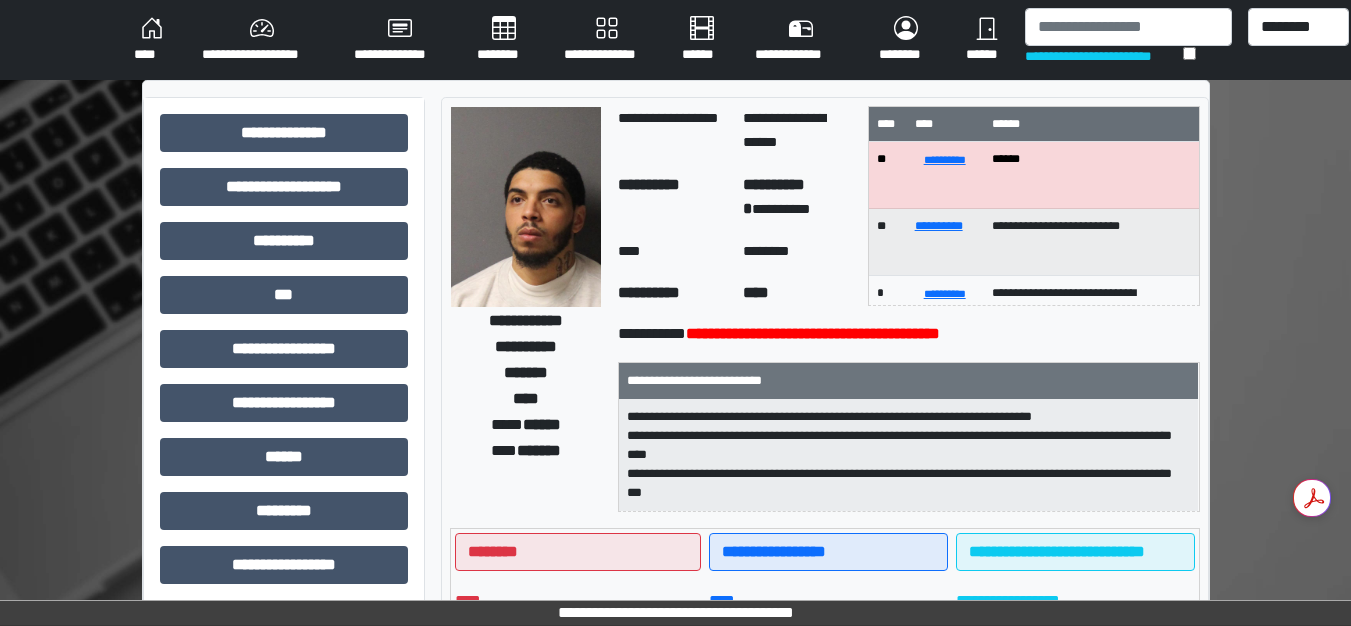 click on "******" at bounding box center (1091, 124) 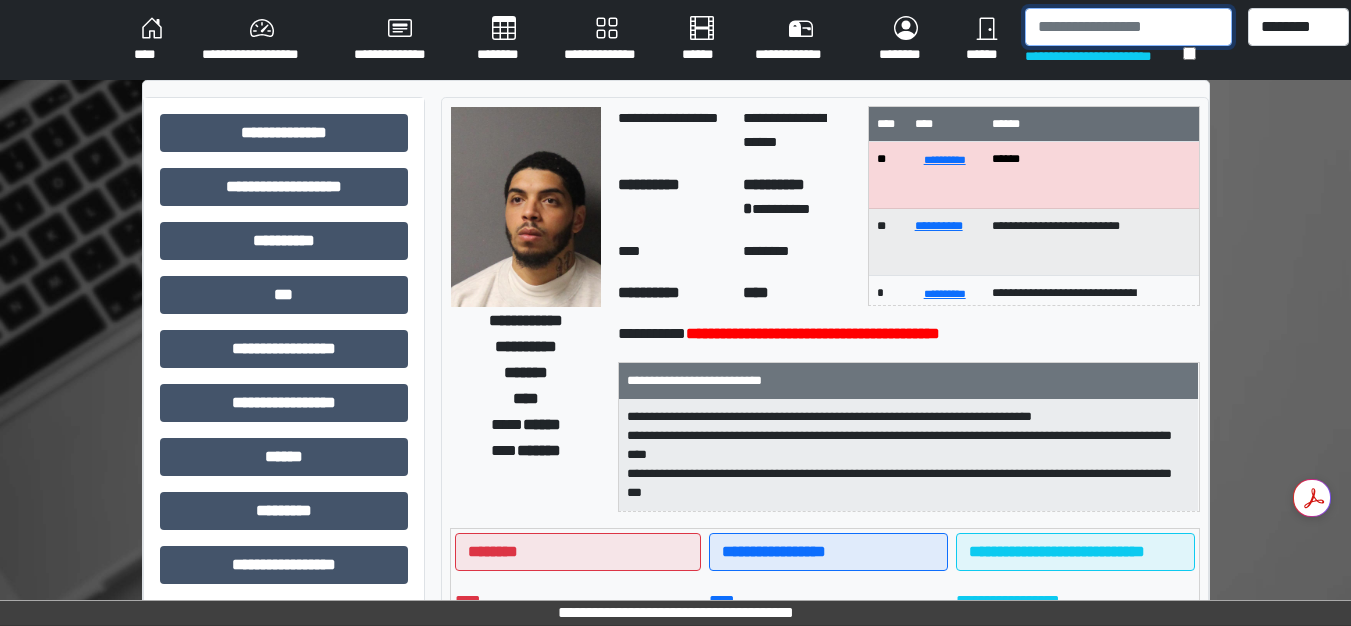 click at bounding box center [1128, 27] 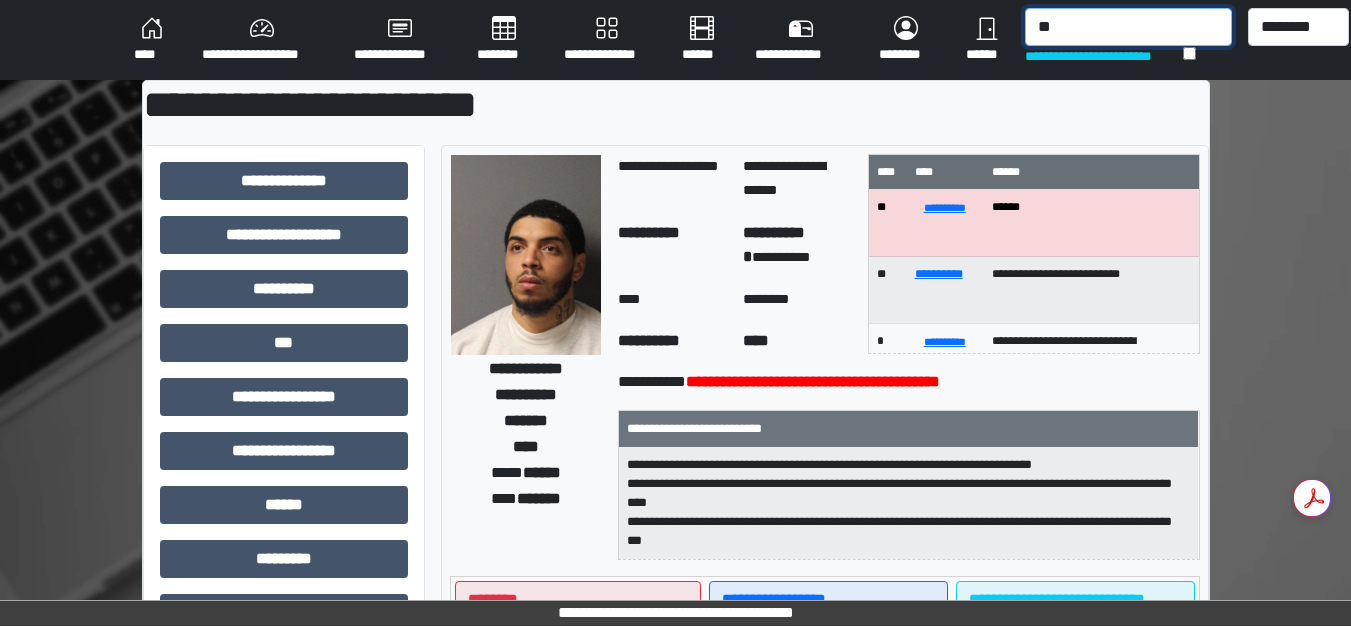 type on "*" 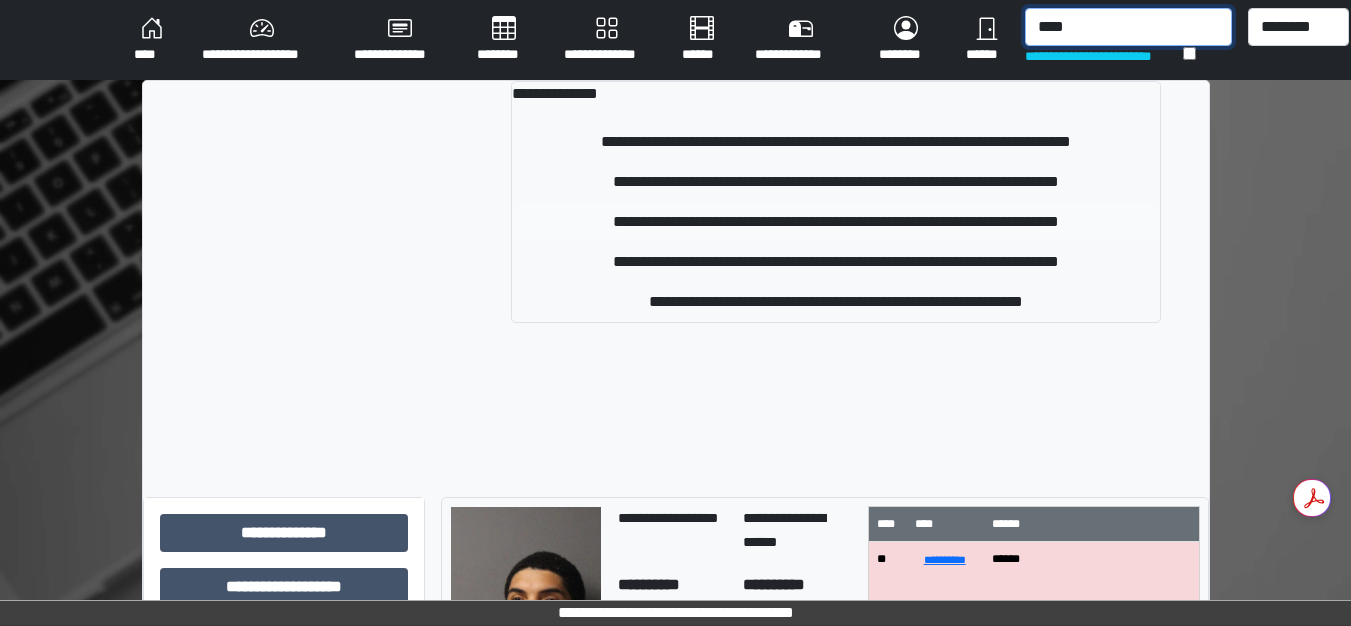 type on "****" 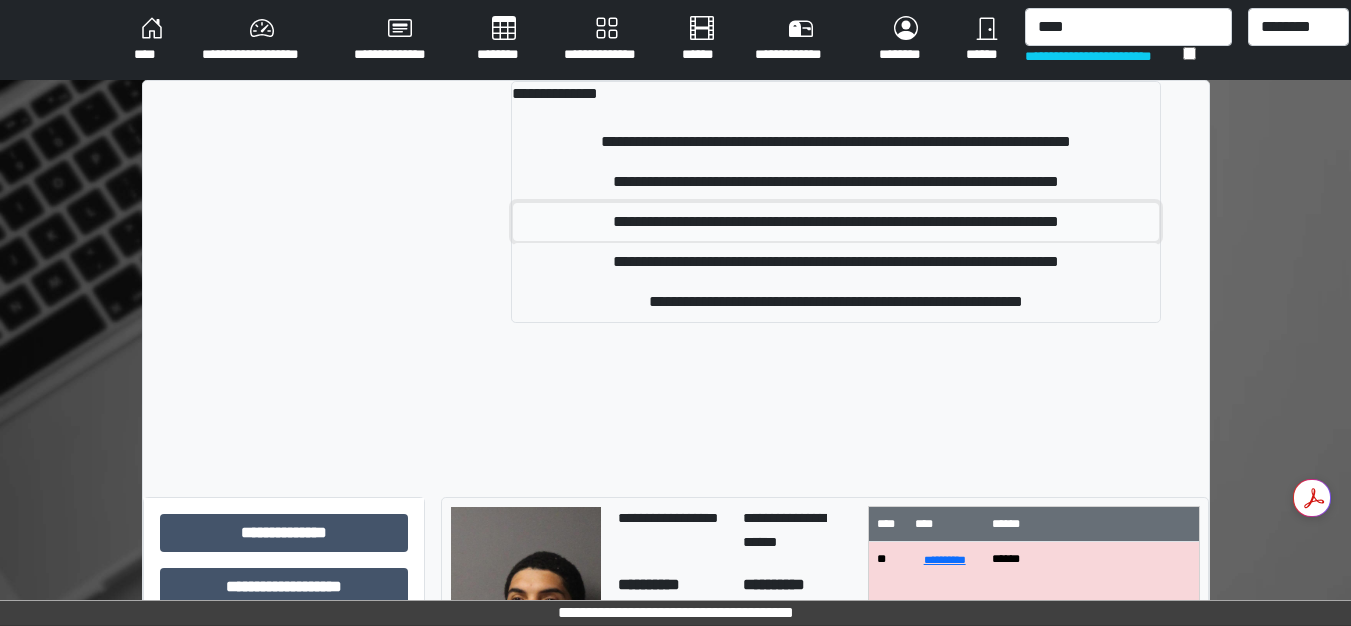 click on "**********" at bounding box center (835, 222) 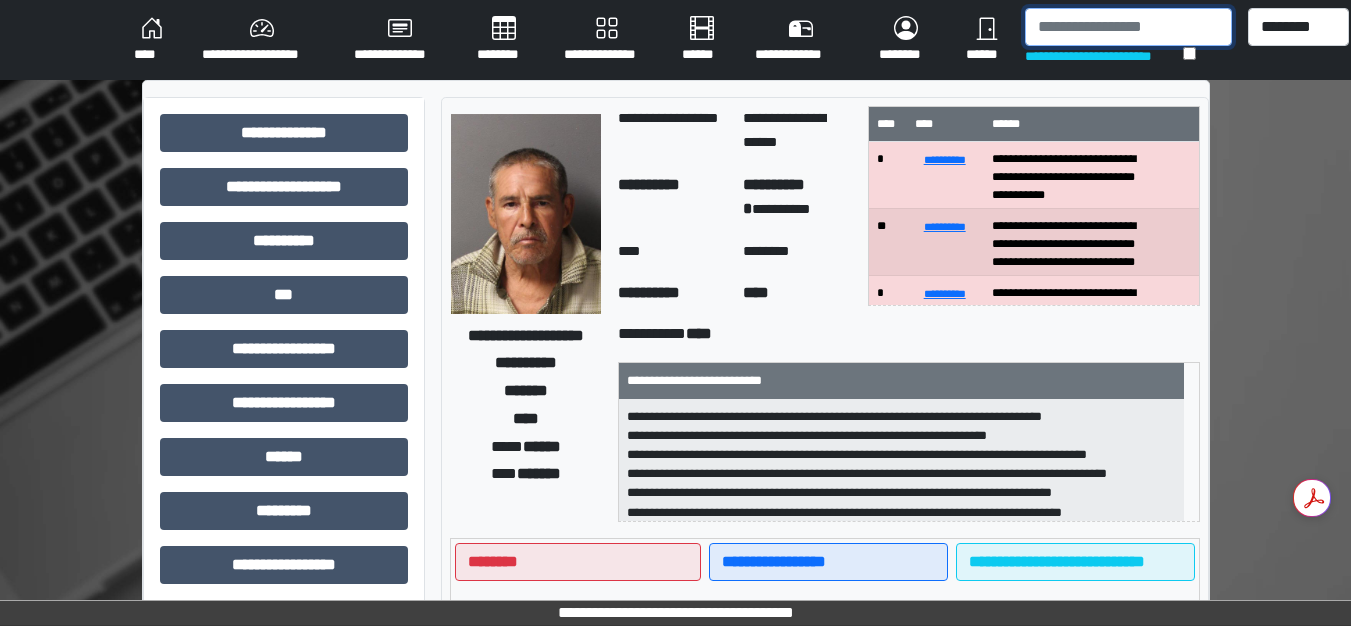 click at bounding box center (1128, 27) 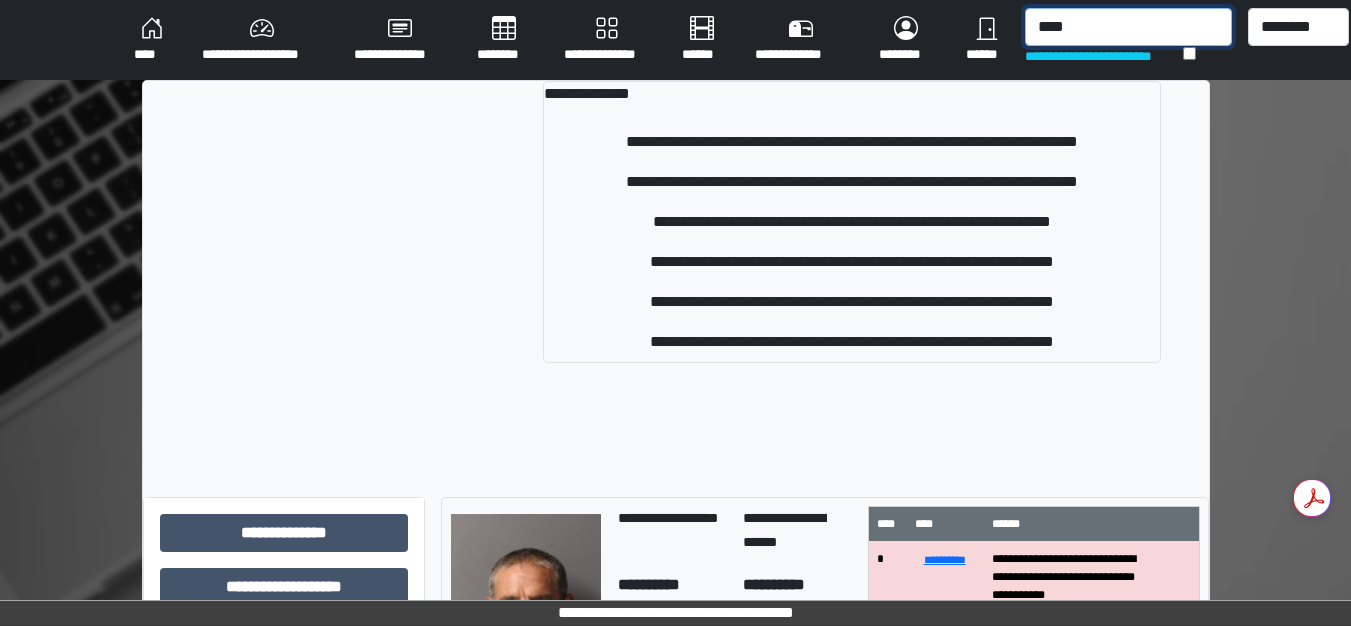 type on "****" 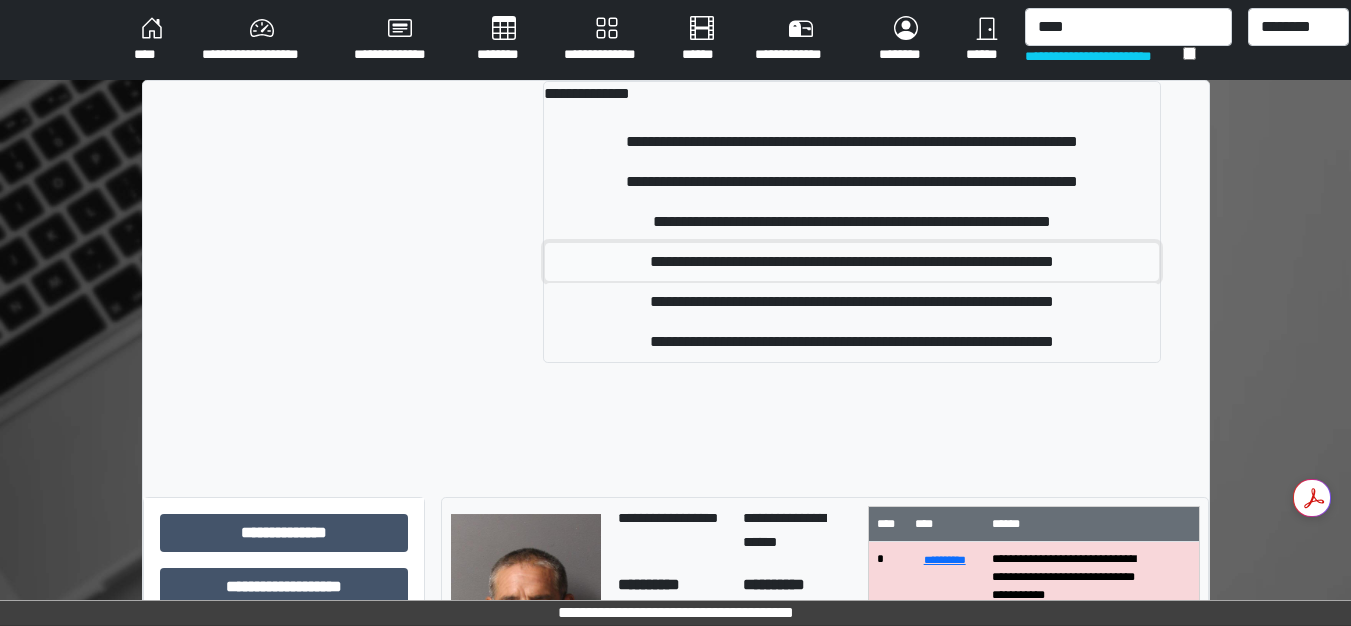 click on "**********" at bounding box center (852, 262) 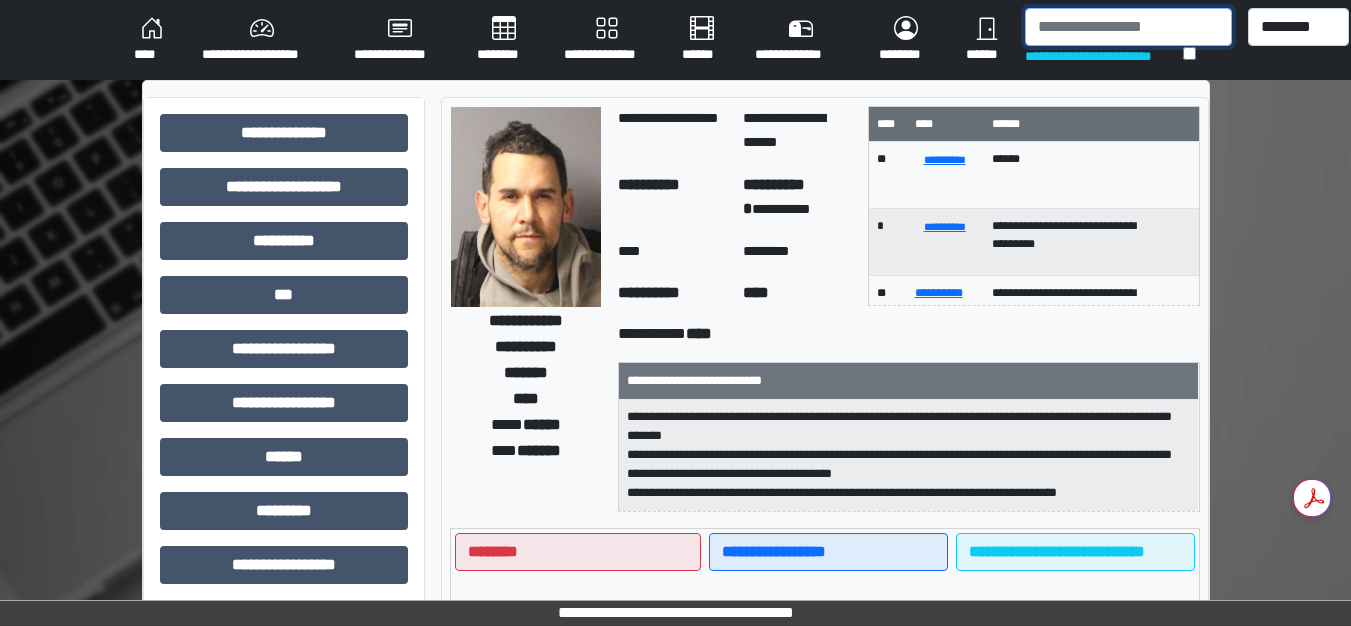 click at bounding box center [1128, 27] 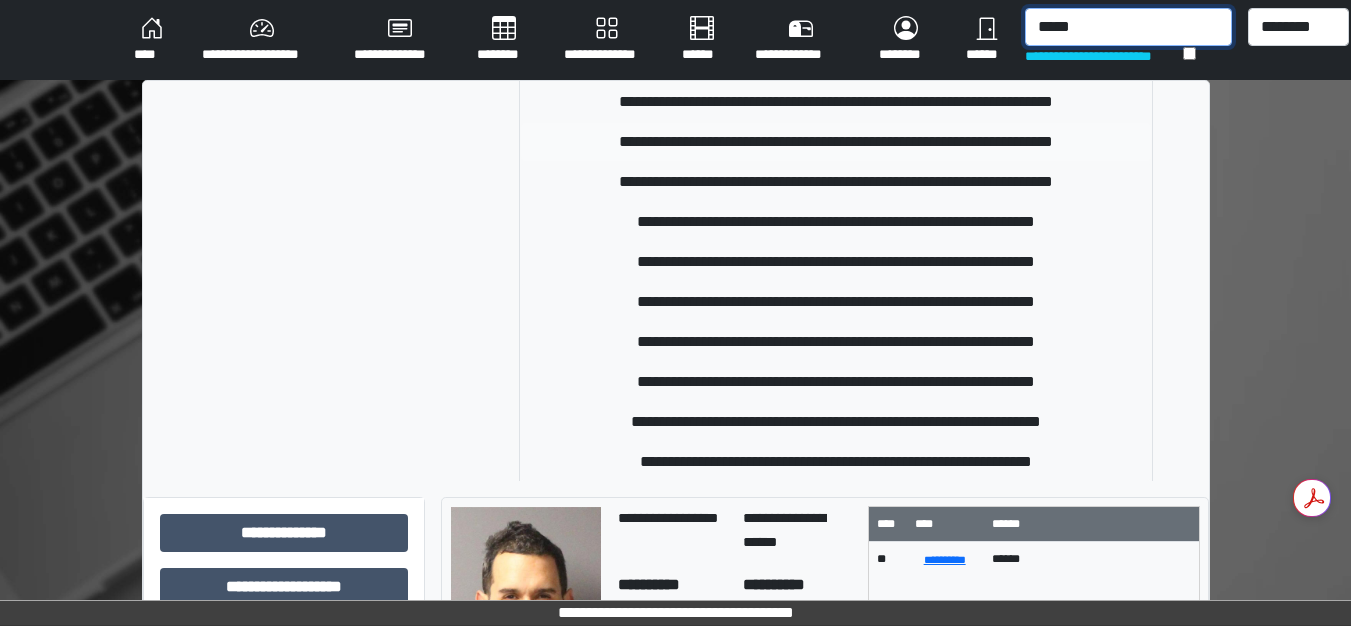 scroll, scrollTop: 300, scrollLeft: 0, axis: vertical 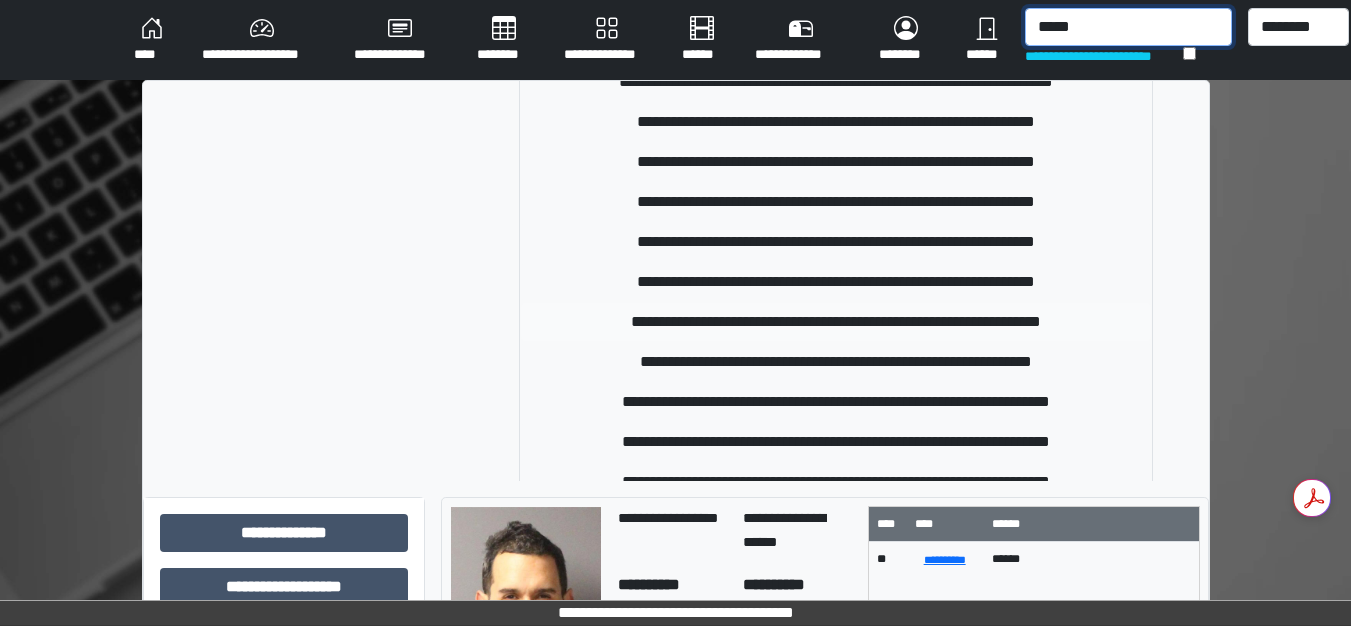 type on "*****" 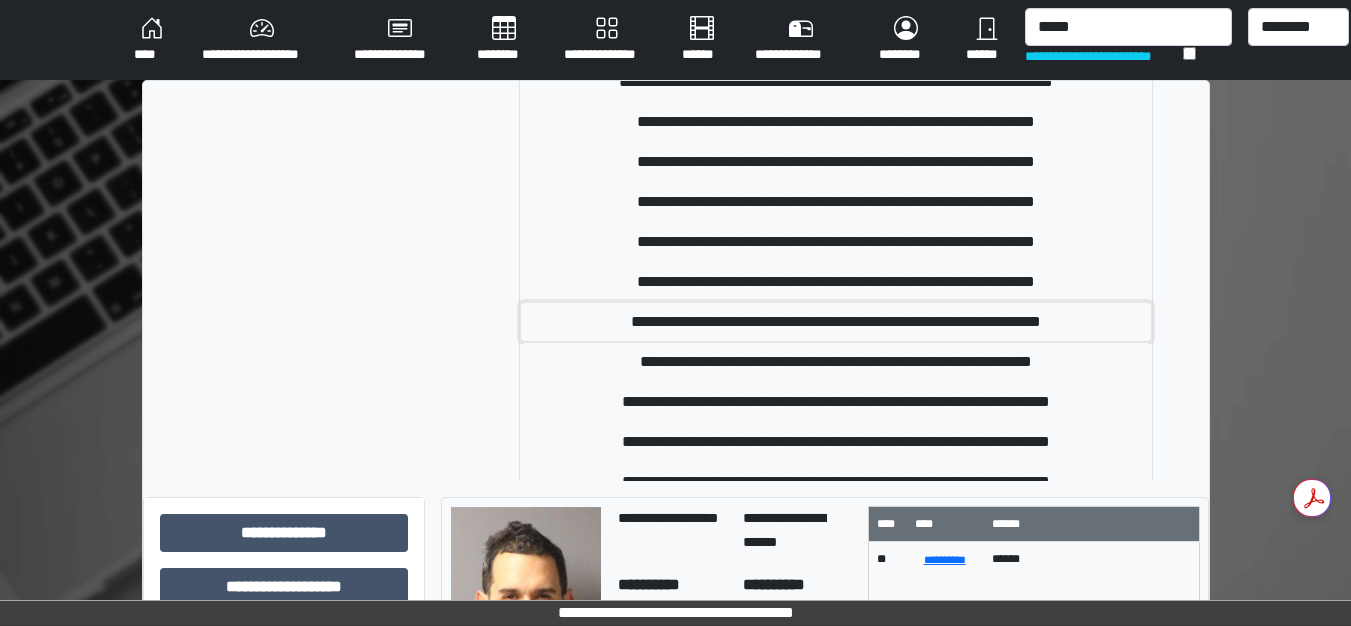 click on "**********" at bounding box center [836, 322] 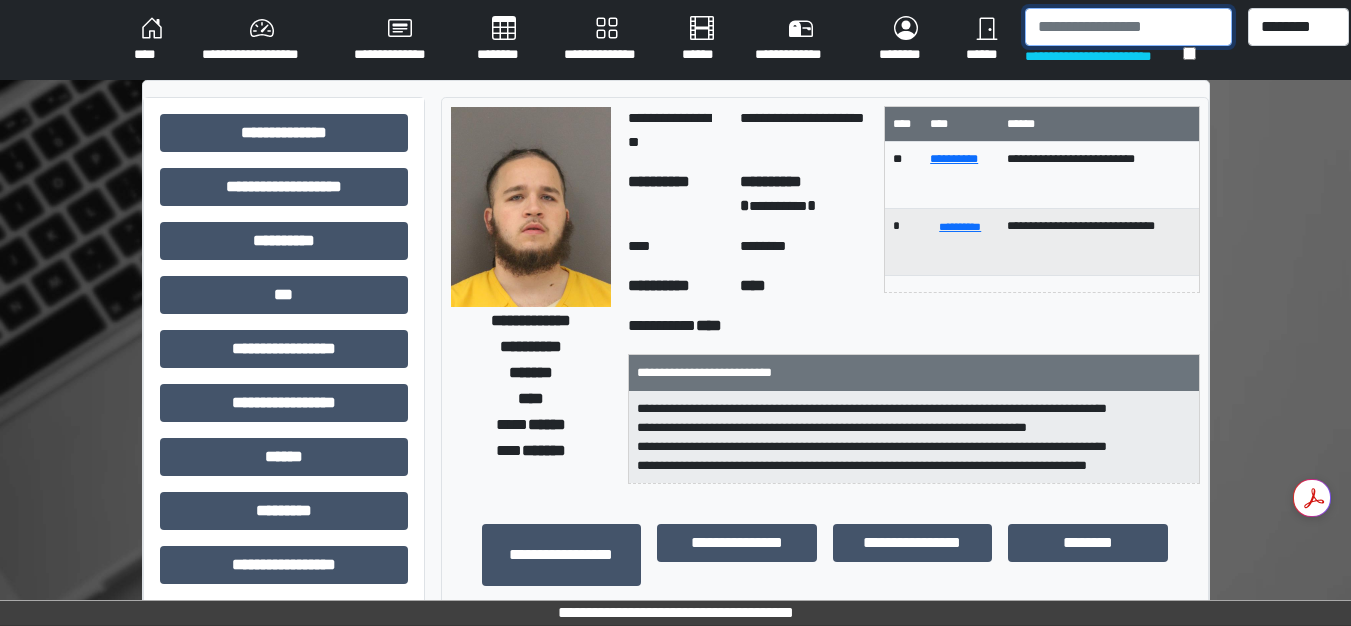 click at bounding box center [1128, 27] 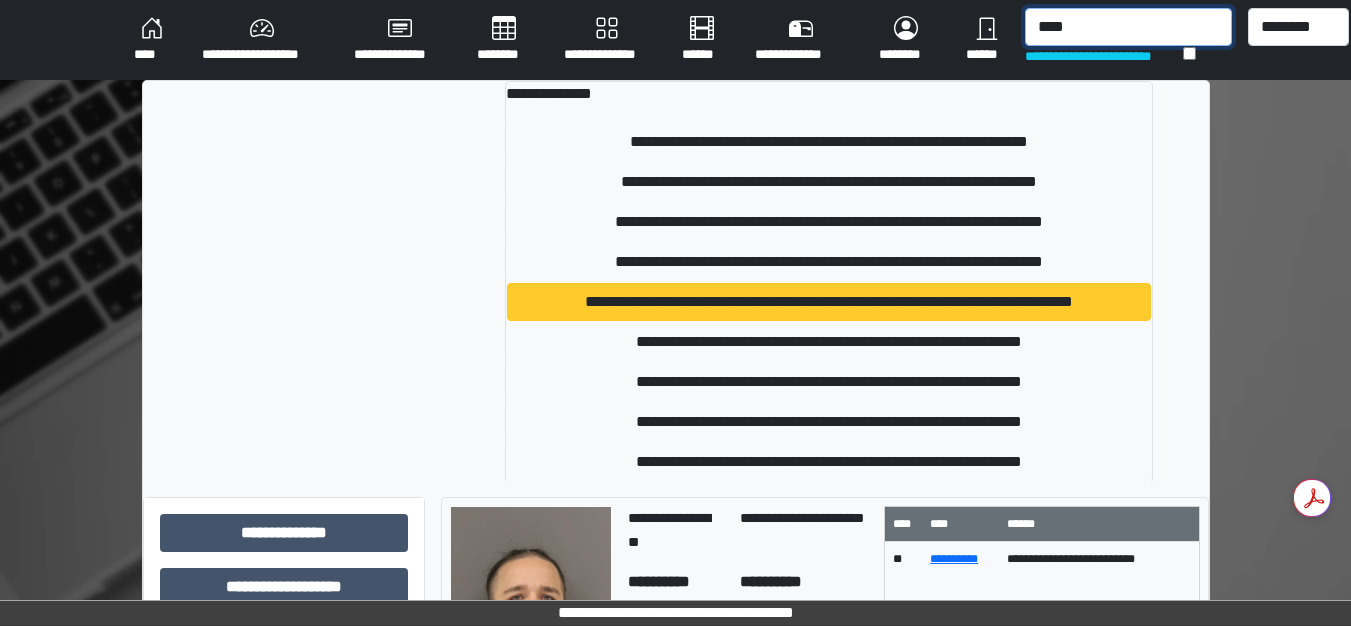 type on "****" 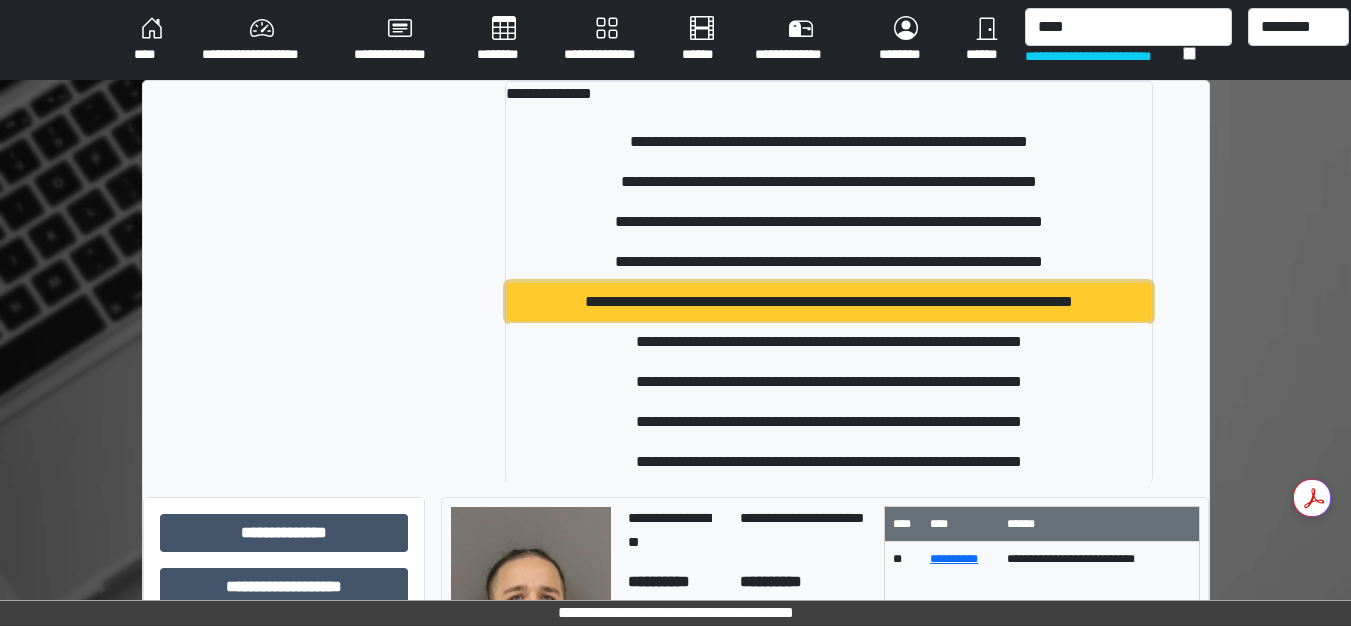 click on "**********" at bounding box center [829, 302] 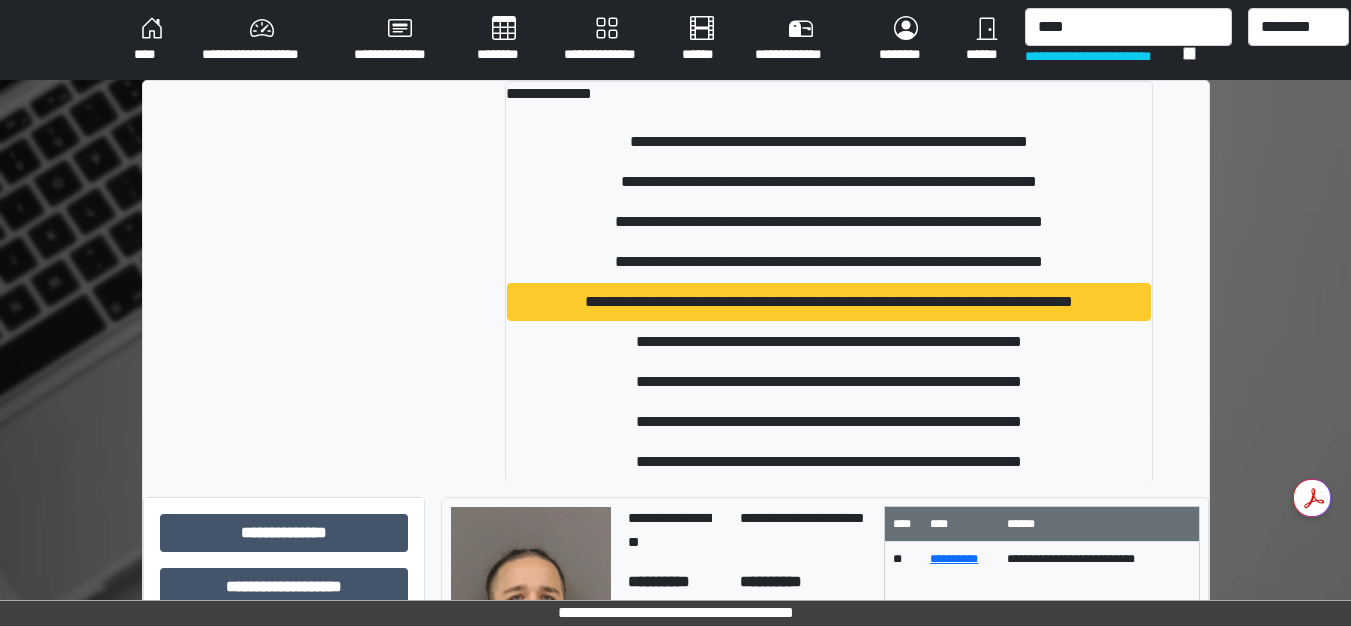 type 